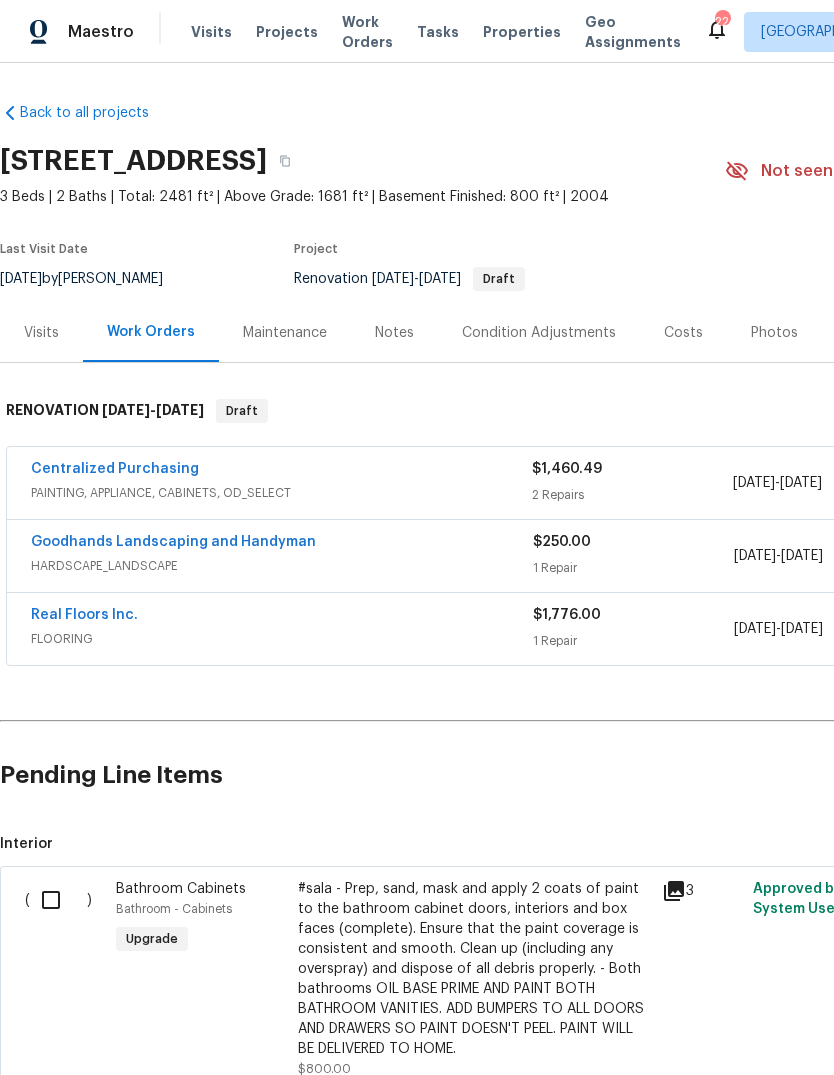 scroll, scrollTop: 0, scrollLeft: 0, axis: both 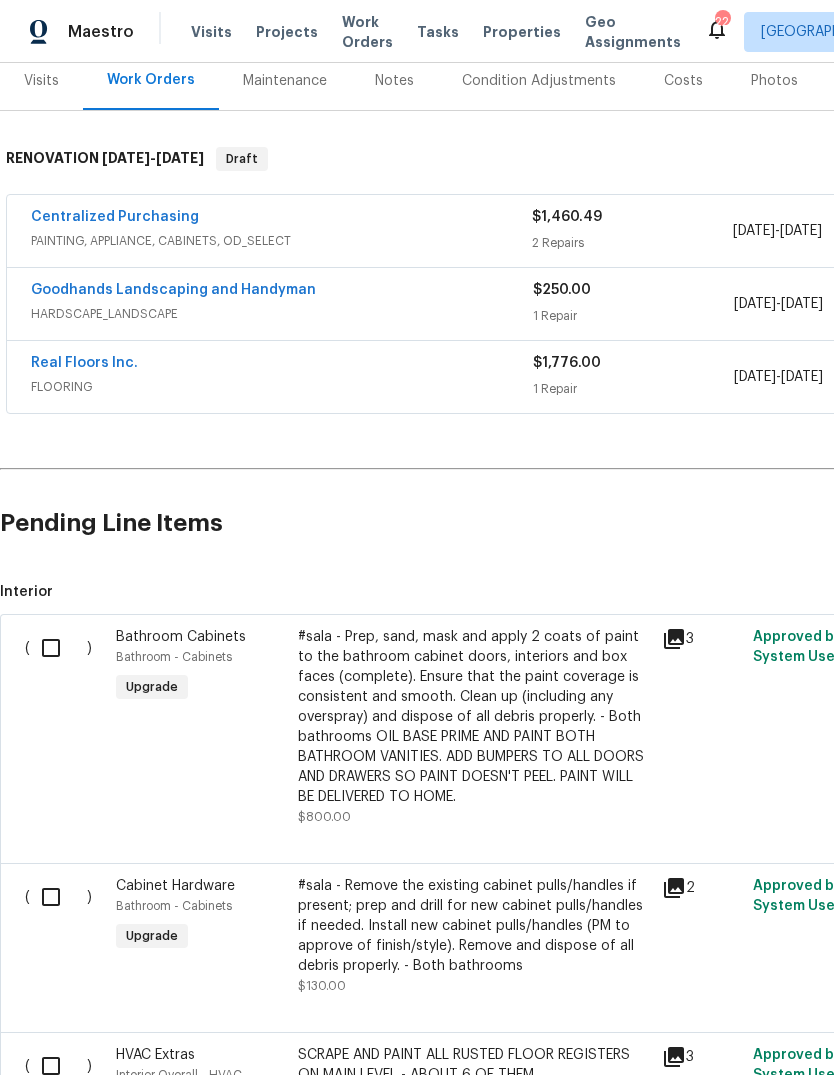 click on "Properties" at bounding box center (522, 32) 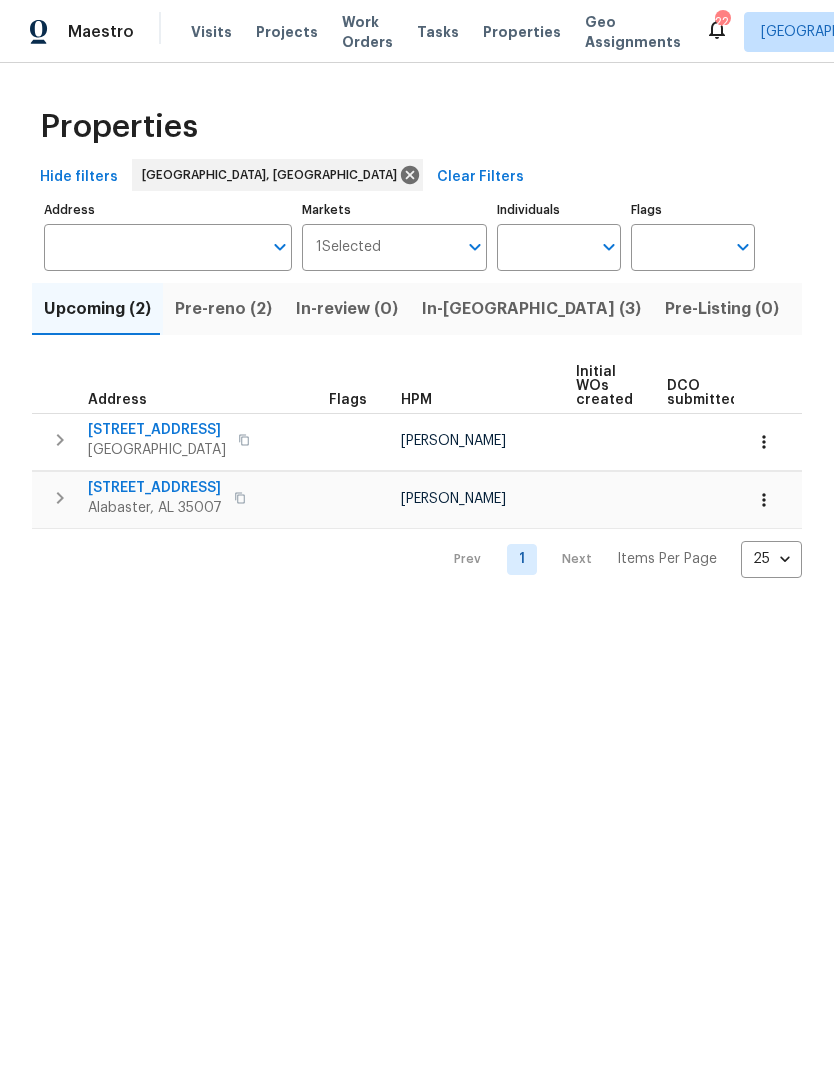 click on "In-reno (3)" at bounding box center [531, 309] 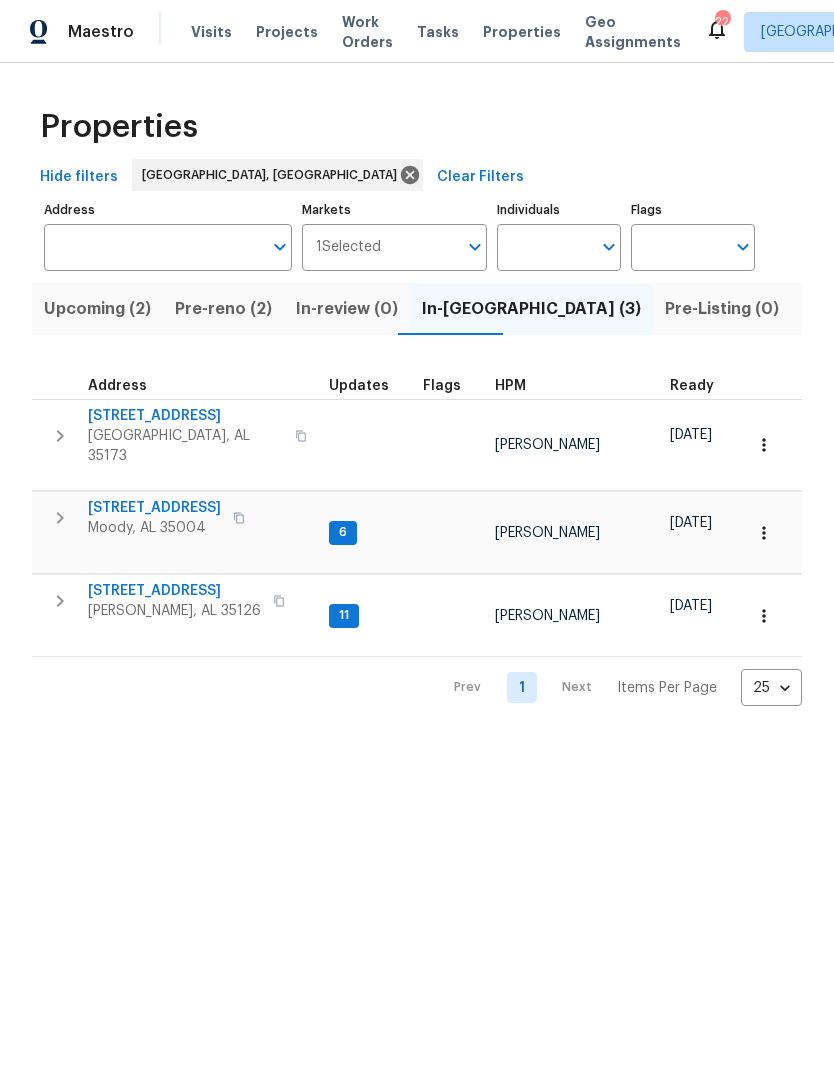 click on "Pre-reno (2)" at bounding box center (223, 309) 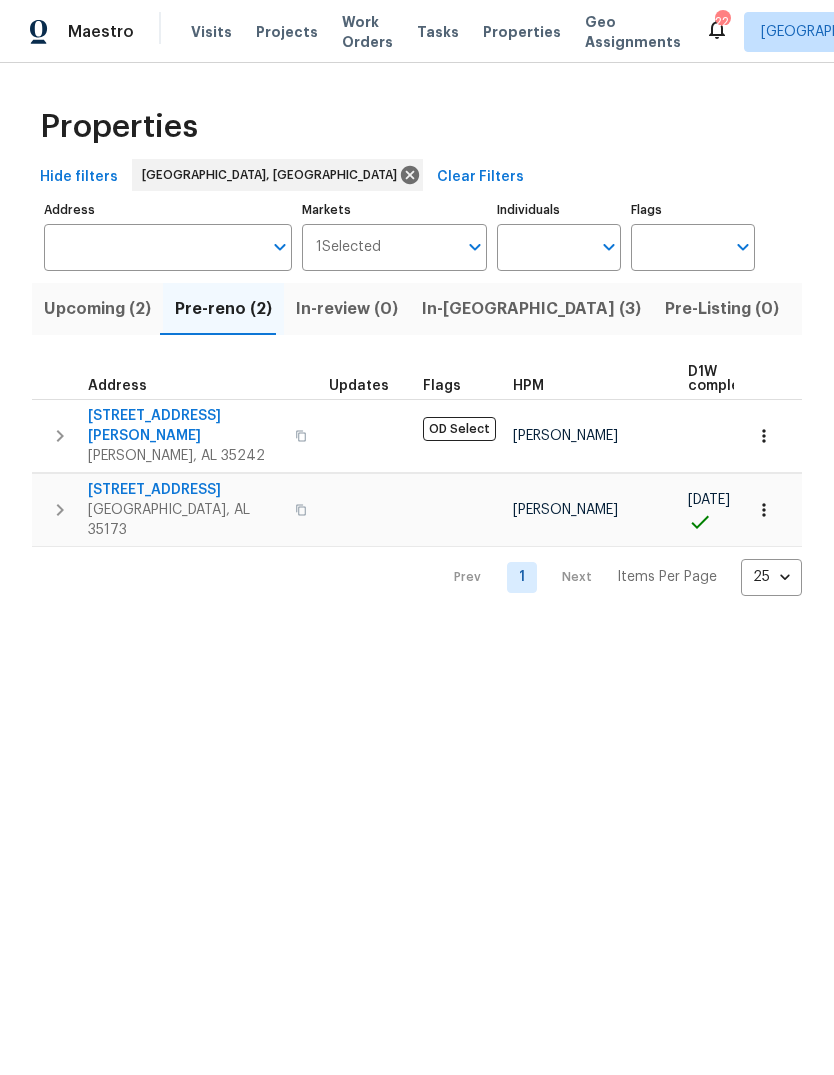 click on "6869 Lexington Oaks Dr" at bounding box center [185, 490] 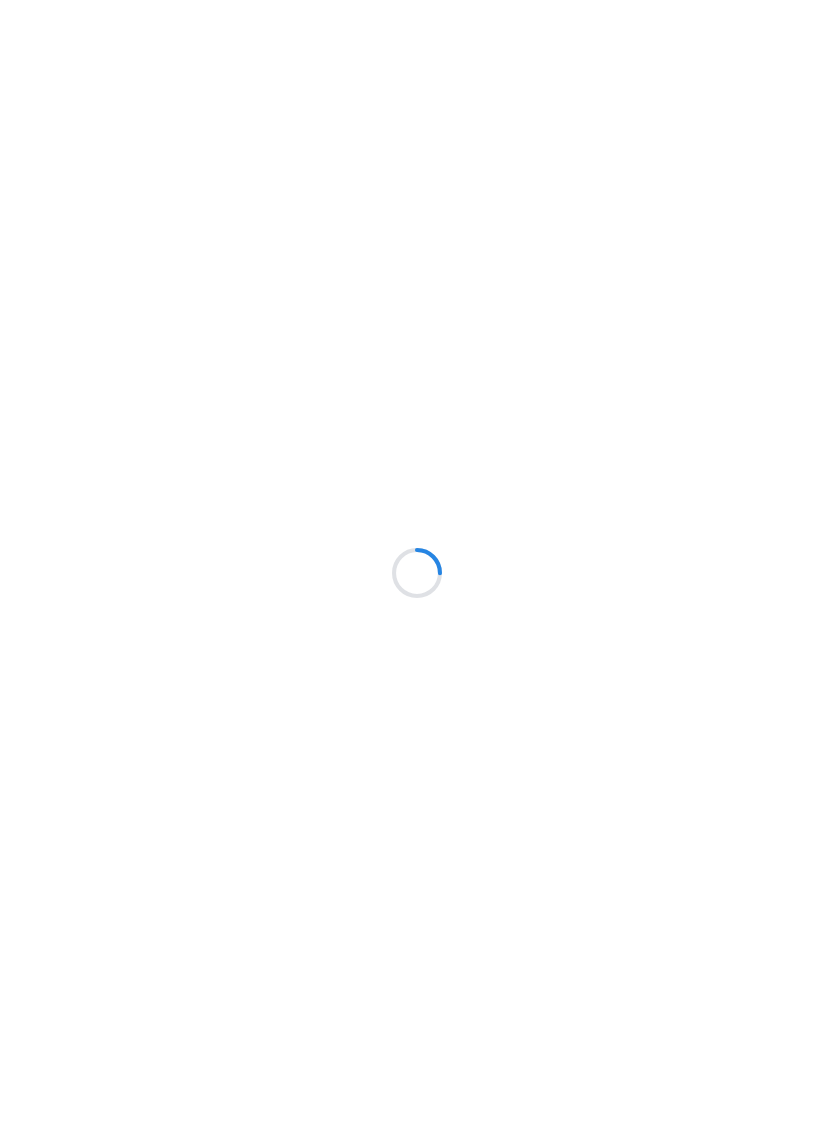 scroll, scrollTop: 0, scrollLeft: 0, axis: both 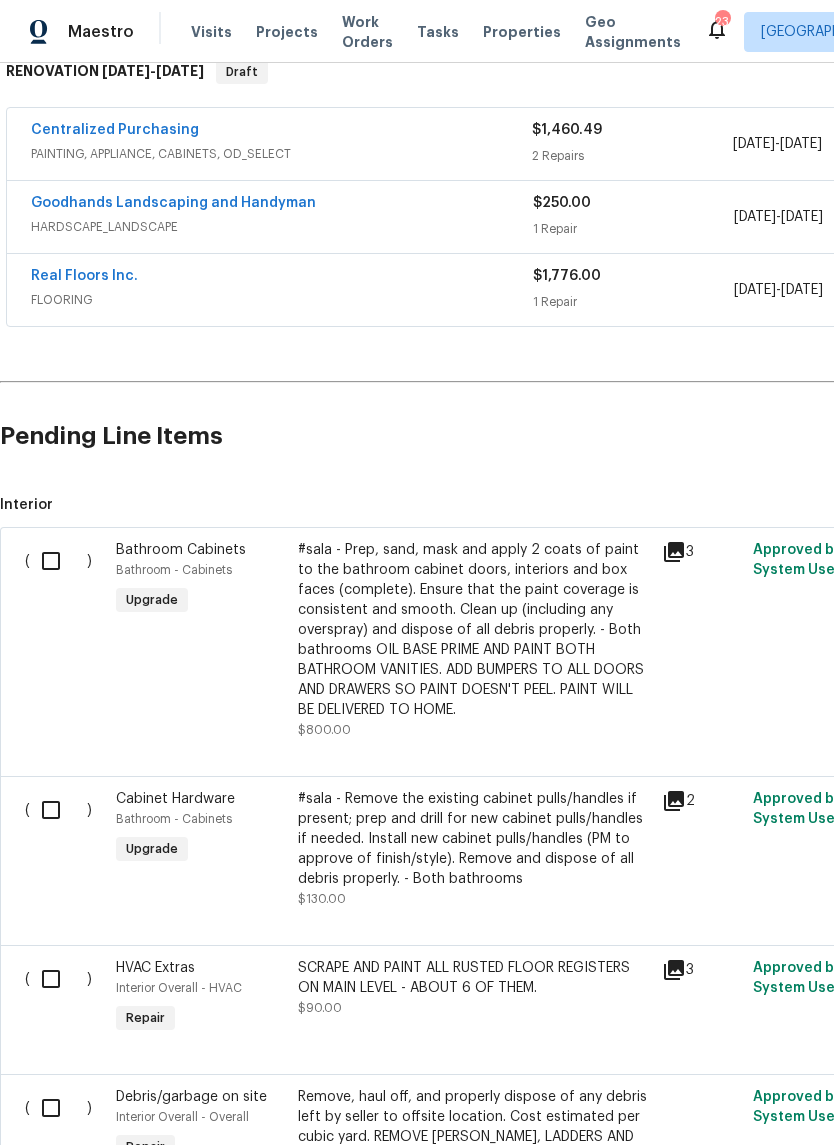 click at bounding box center (58, 561) 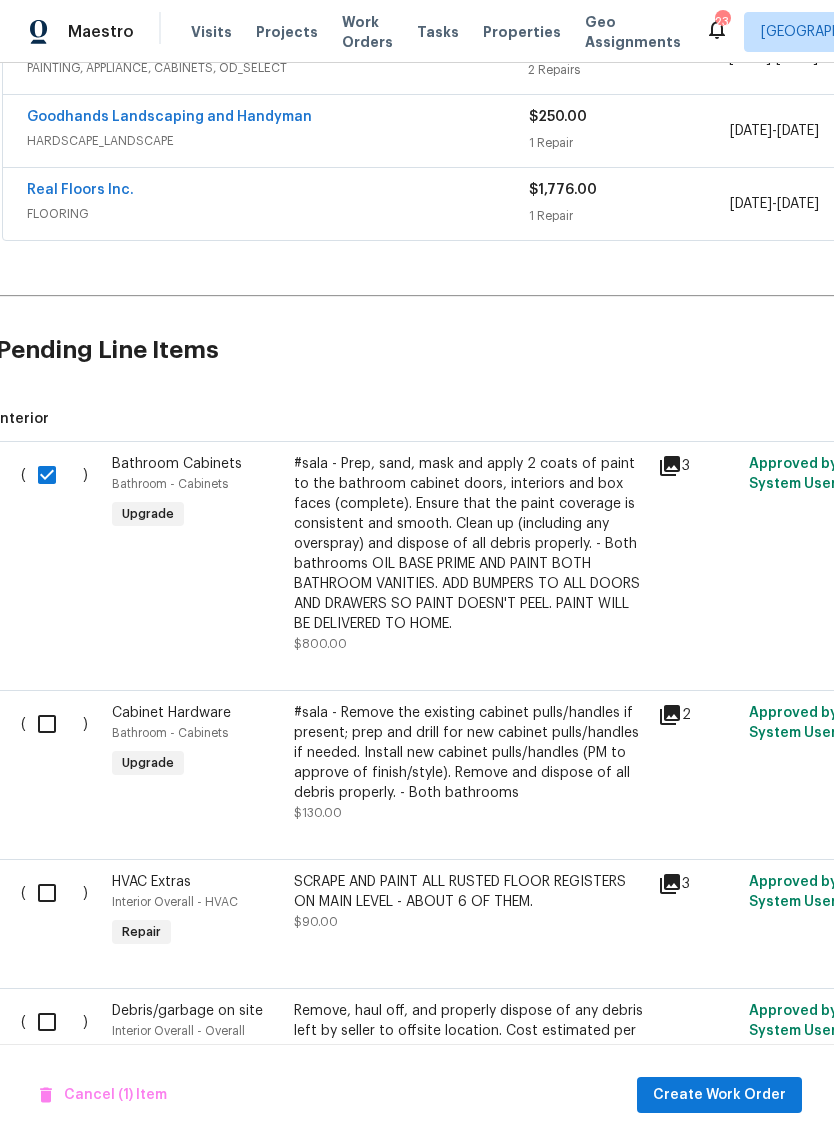 scroll, scrollTop: 460, scrollLeft: 4, axis: both 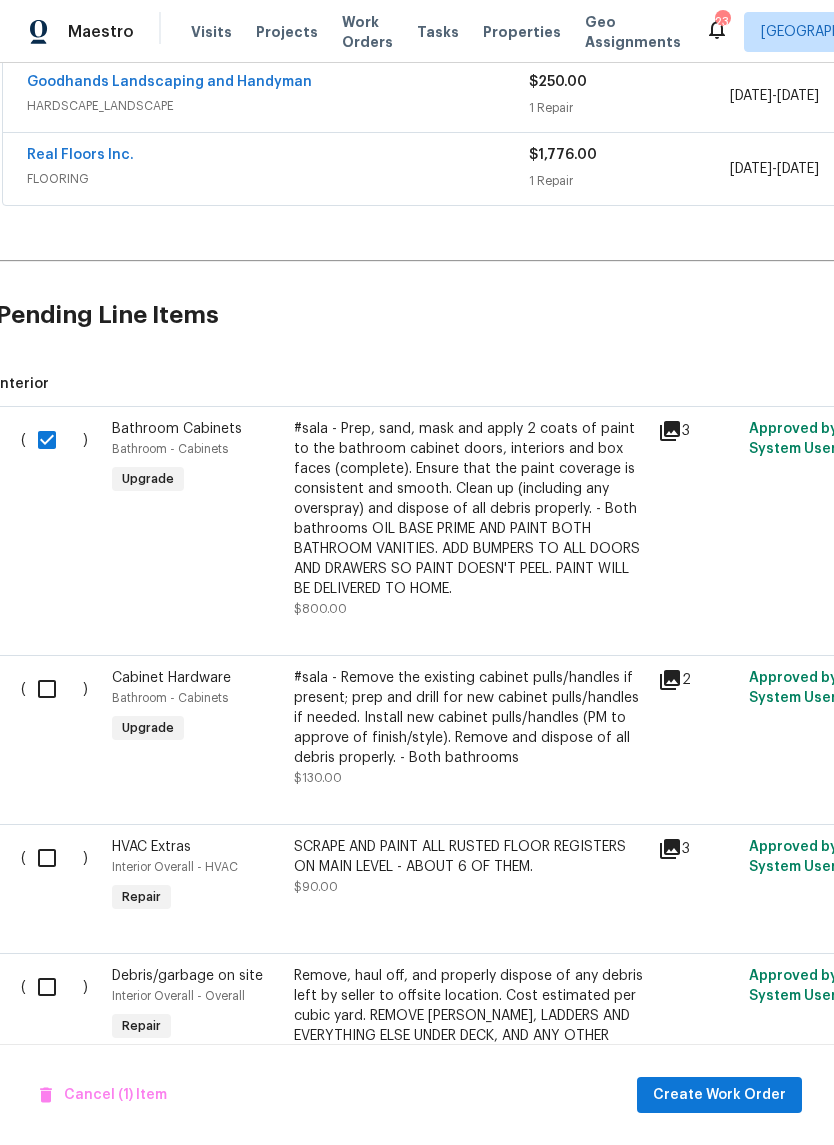 click at bounding box center (54, 689) 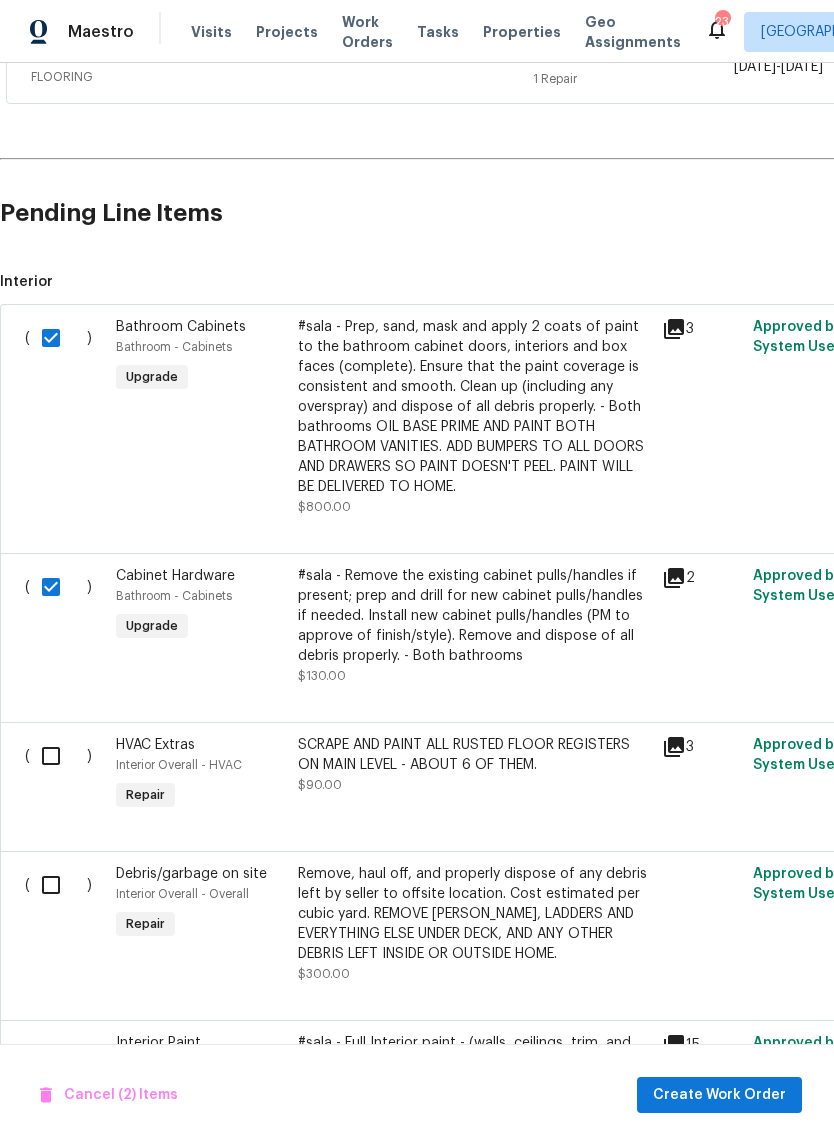 scroll, scrollTop: 563, scrollLeft: 0, axis: vertical 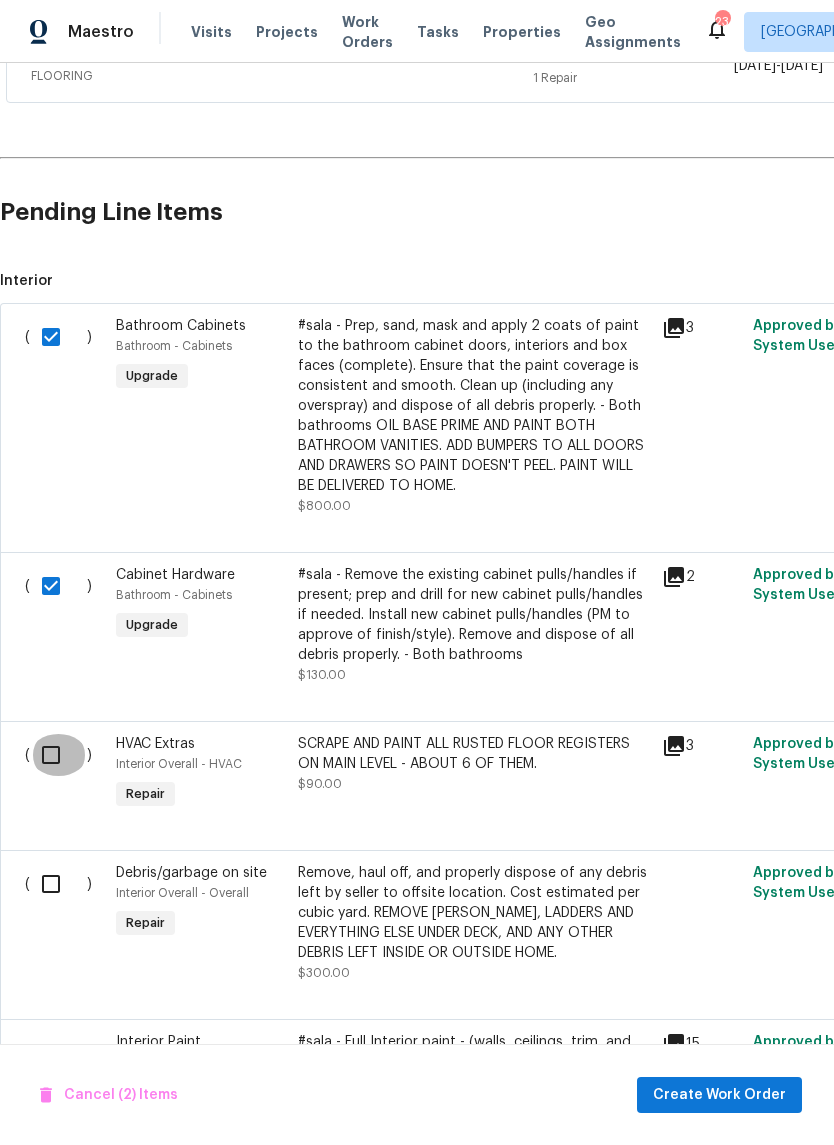 click at bounding box center [58, 755] 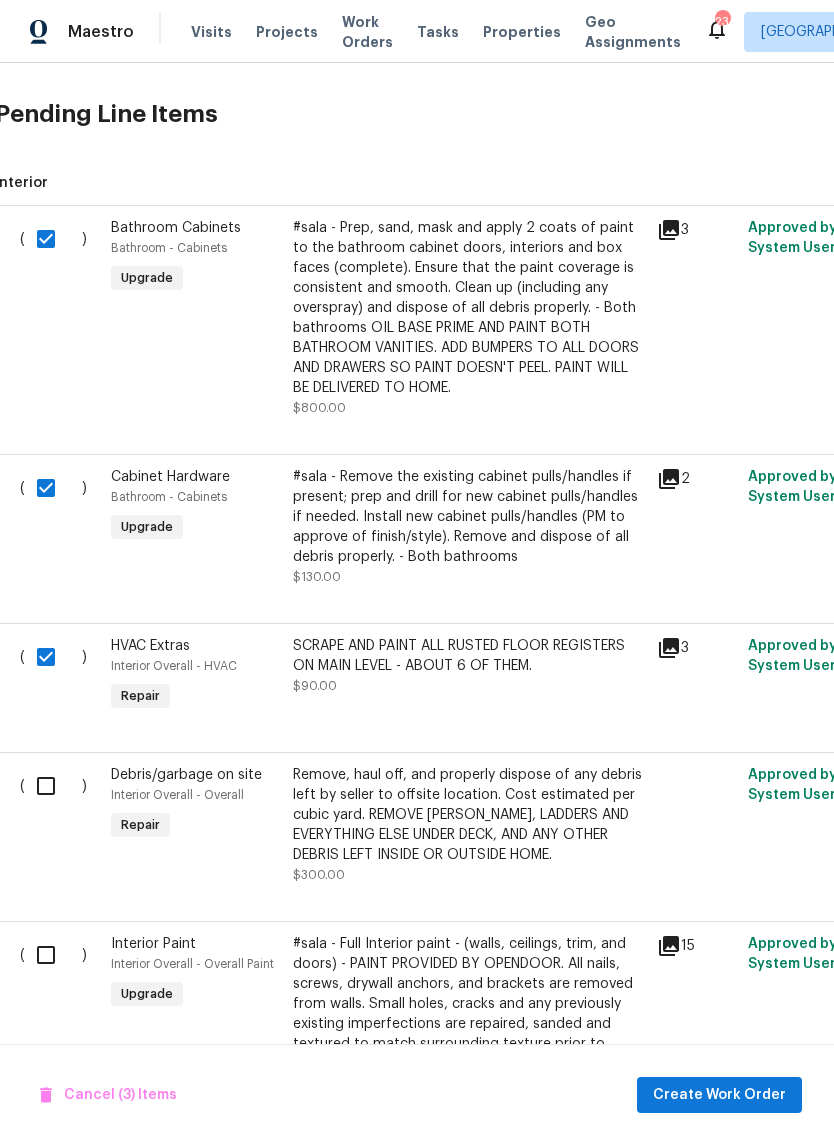 scroll, scrollTop: 668, scrollLeft: 2, axis: both 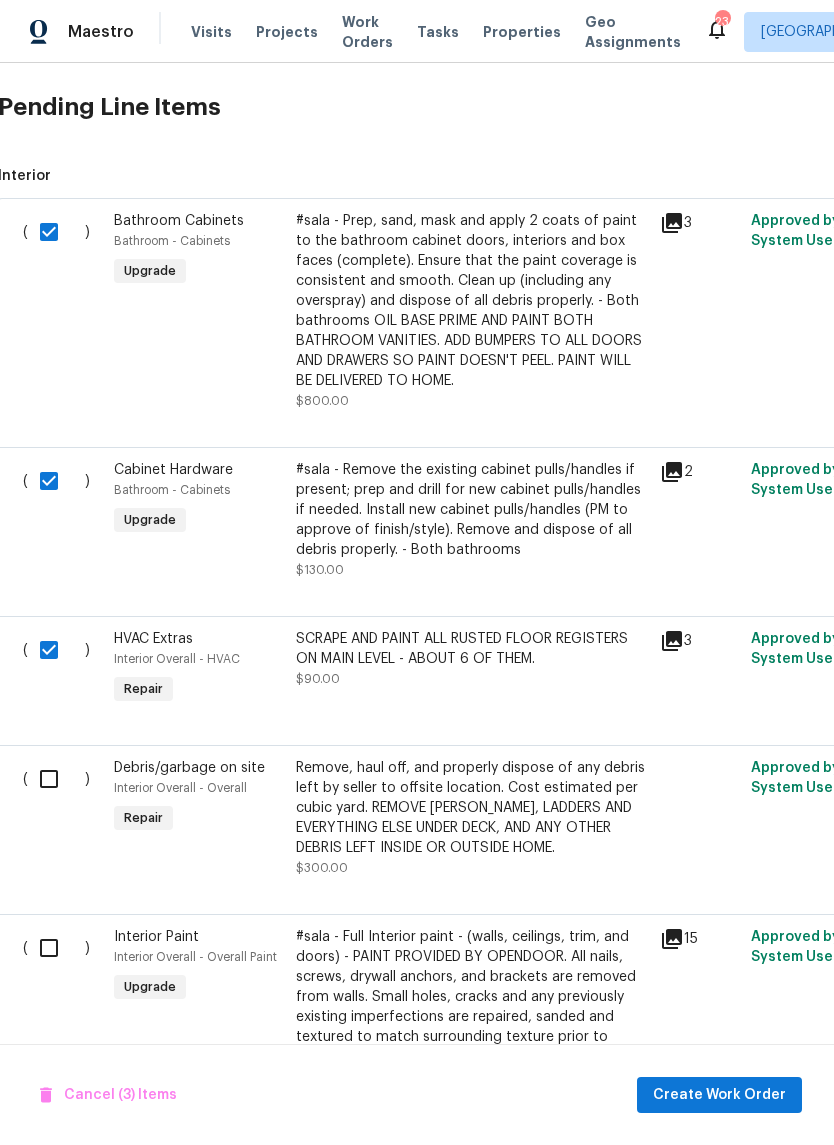 click at bounding box center (56, 779) 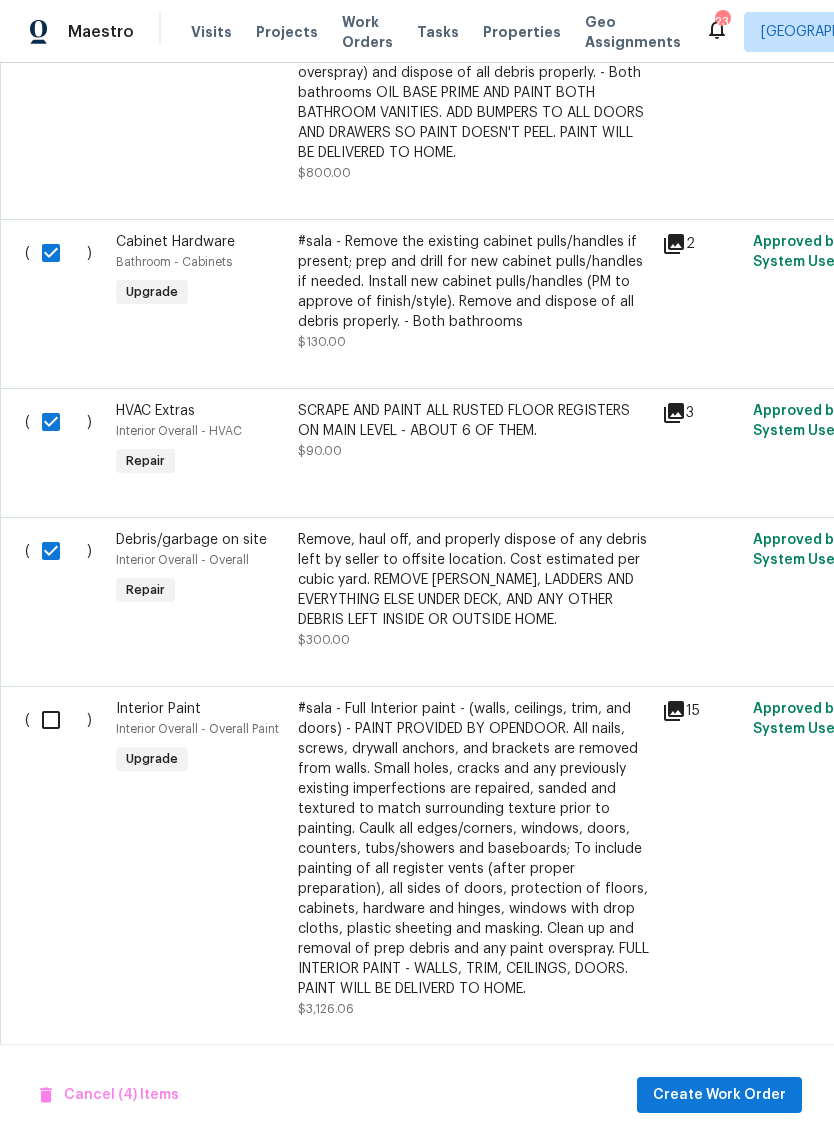 scroll, scrollTop: 898, scrollLeft: 0, axis: vertical 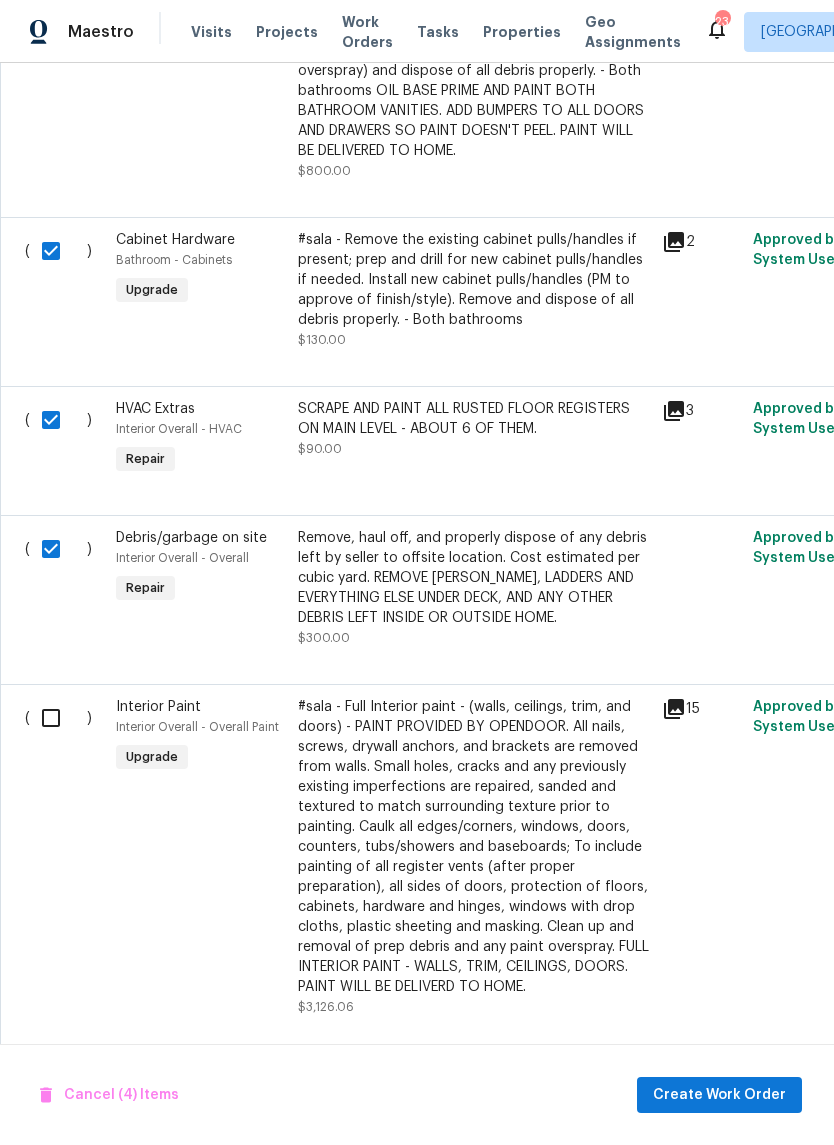 click at bounding box center (58, 718) 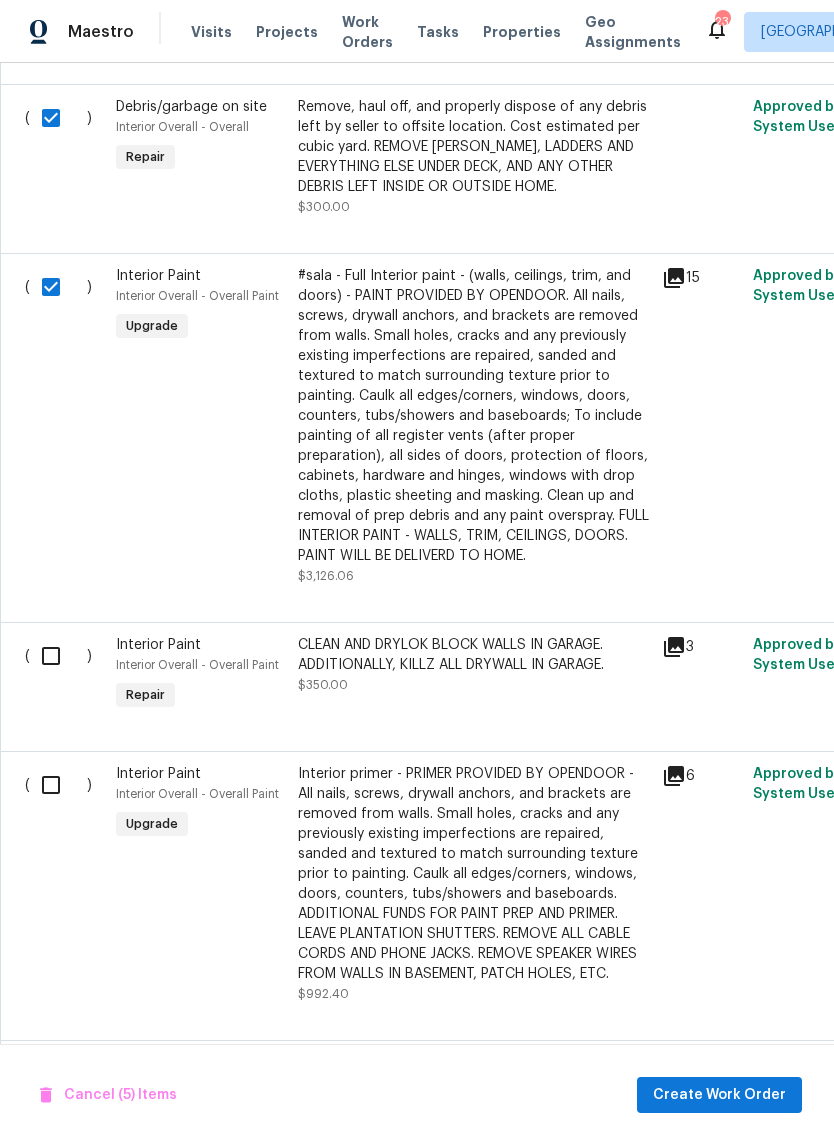 scroll, scrollTop: 1330, scrollLeft: 0, axis: vertical 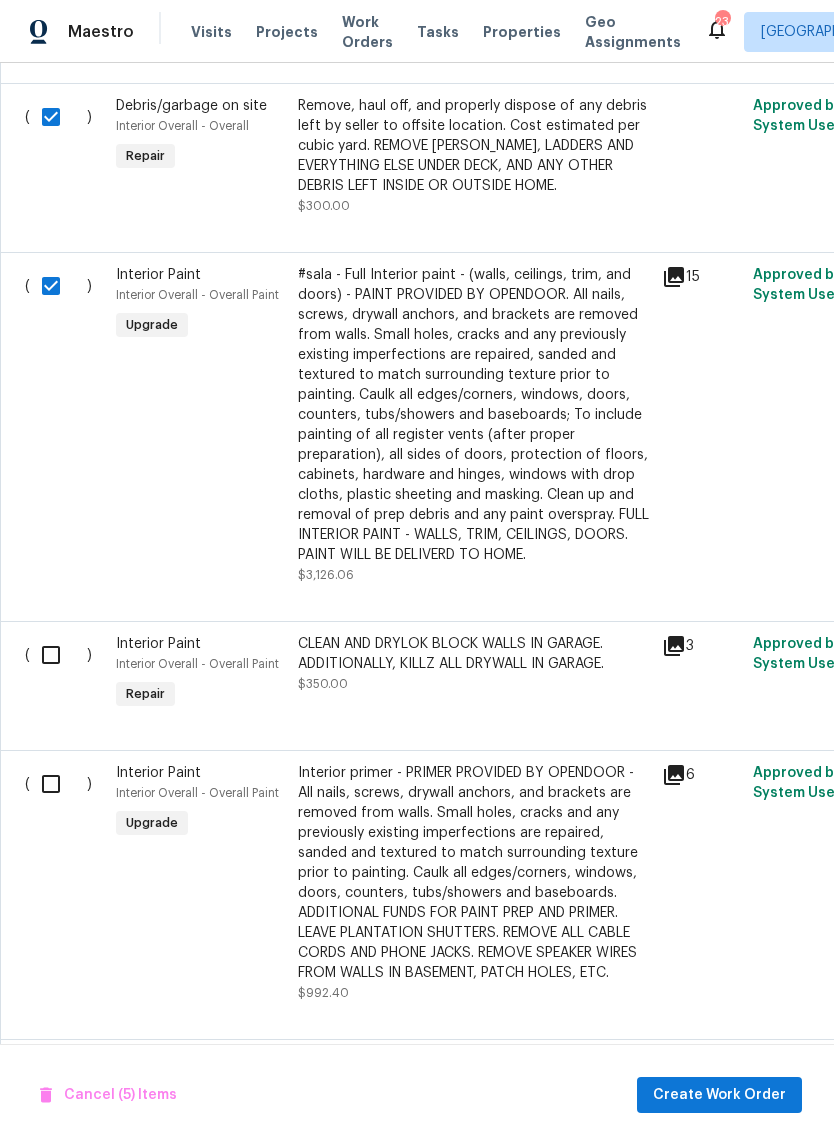 click at bounding box center (58, 655) 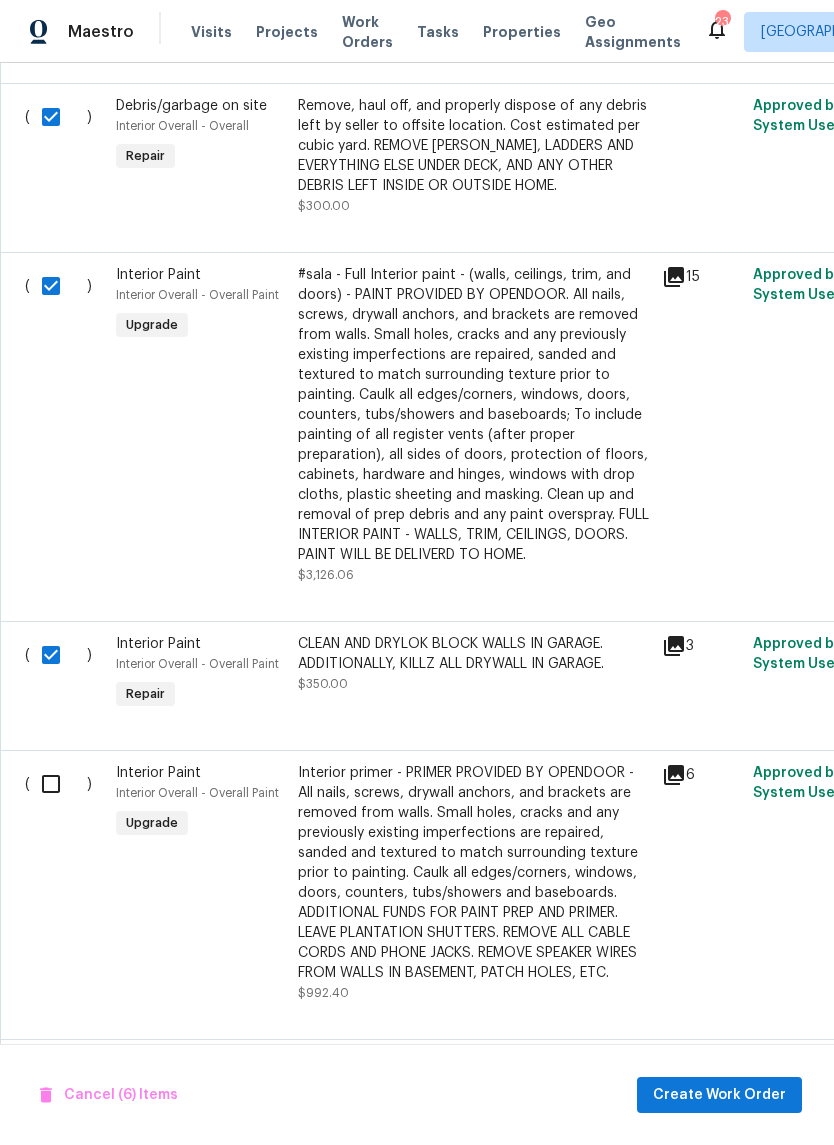 click at bounding box center [58, 784] 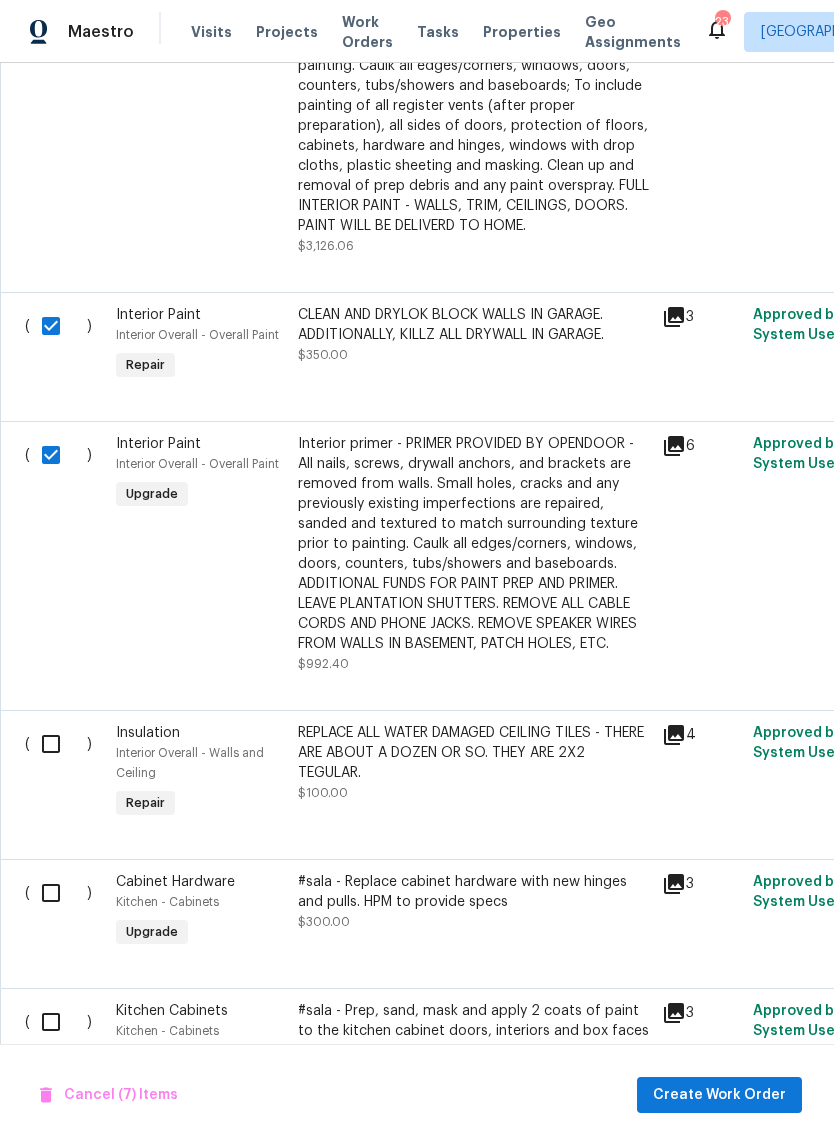 scroll, scrollTop: 1655, scrollLeft: 0, axis: vertical 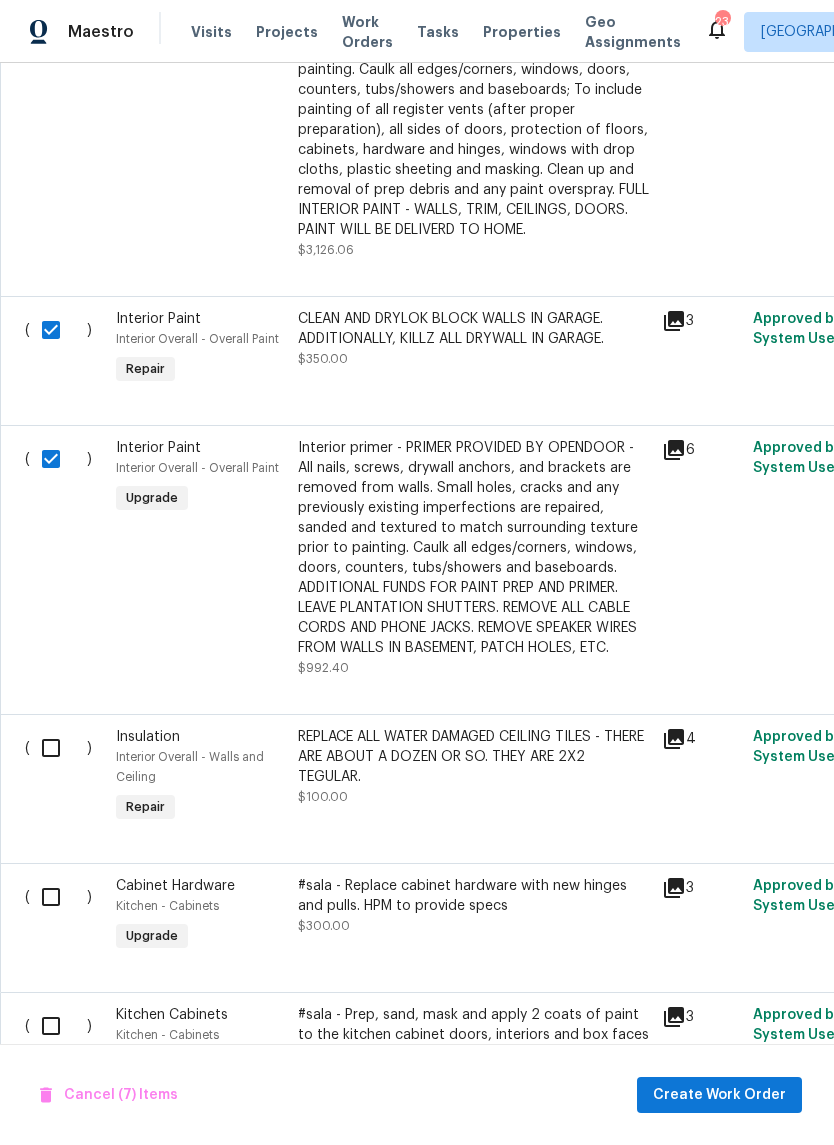 click at bounding box center [58, 748] 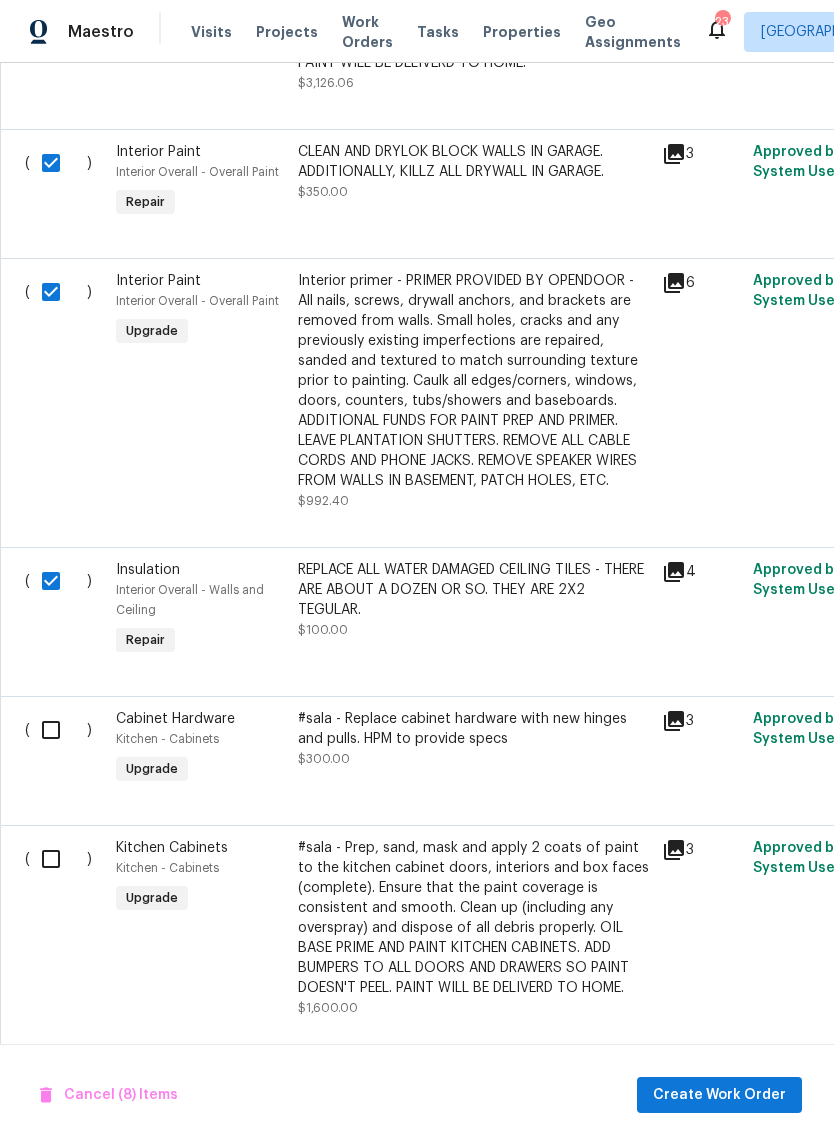 scroll, scrollTop: 1824, scrollLeft: -1, axis: both 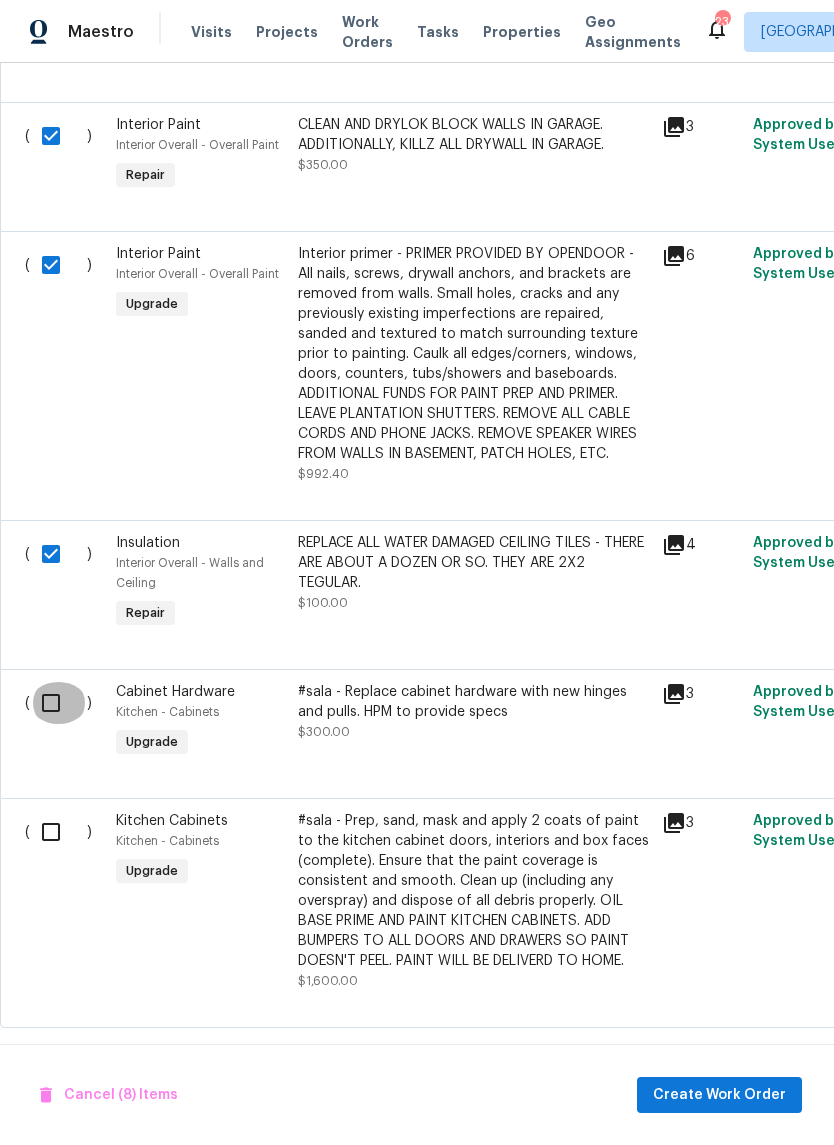 click at bounding box center (58, 703) 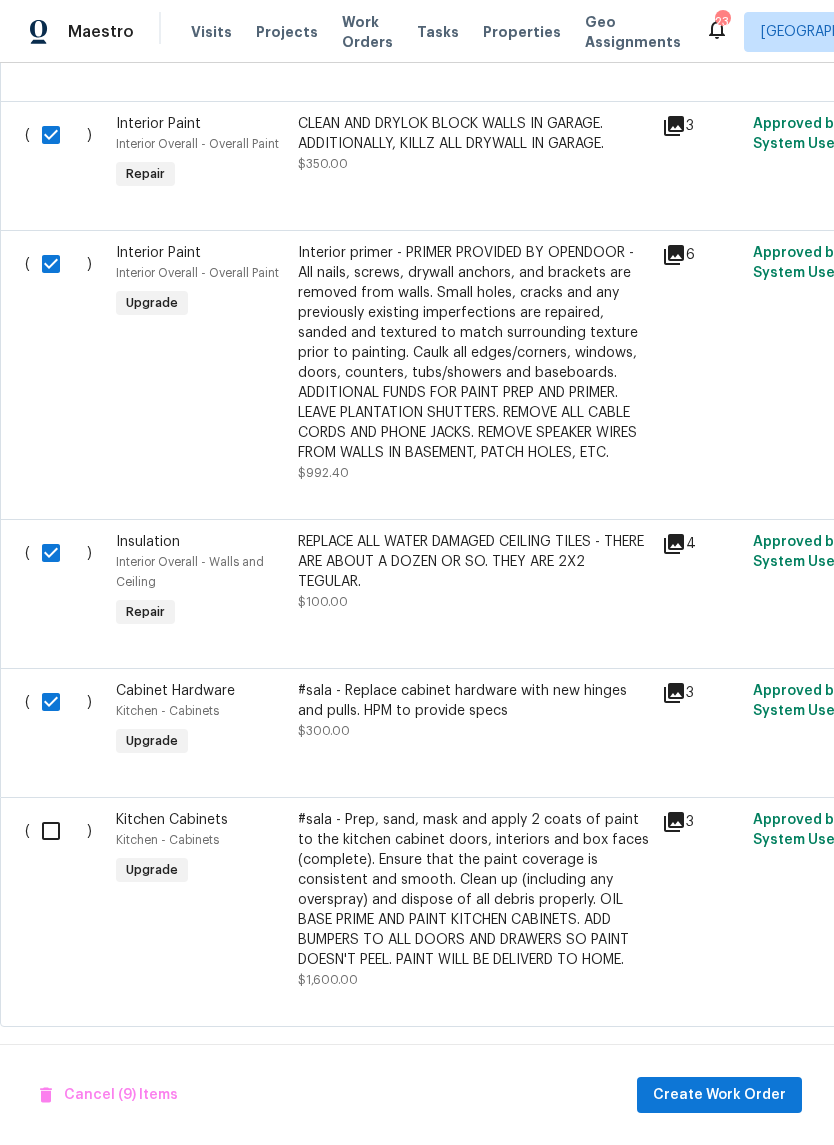 scroll, scrollTop: 1849, scrollLeft: 0, axis: vertical 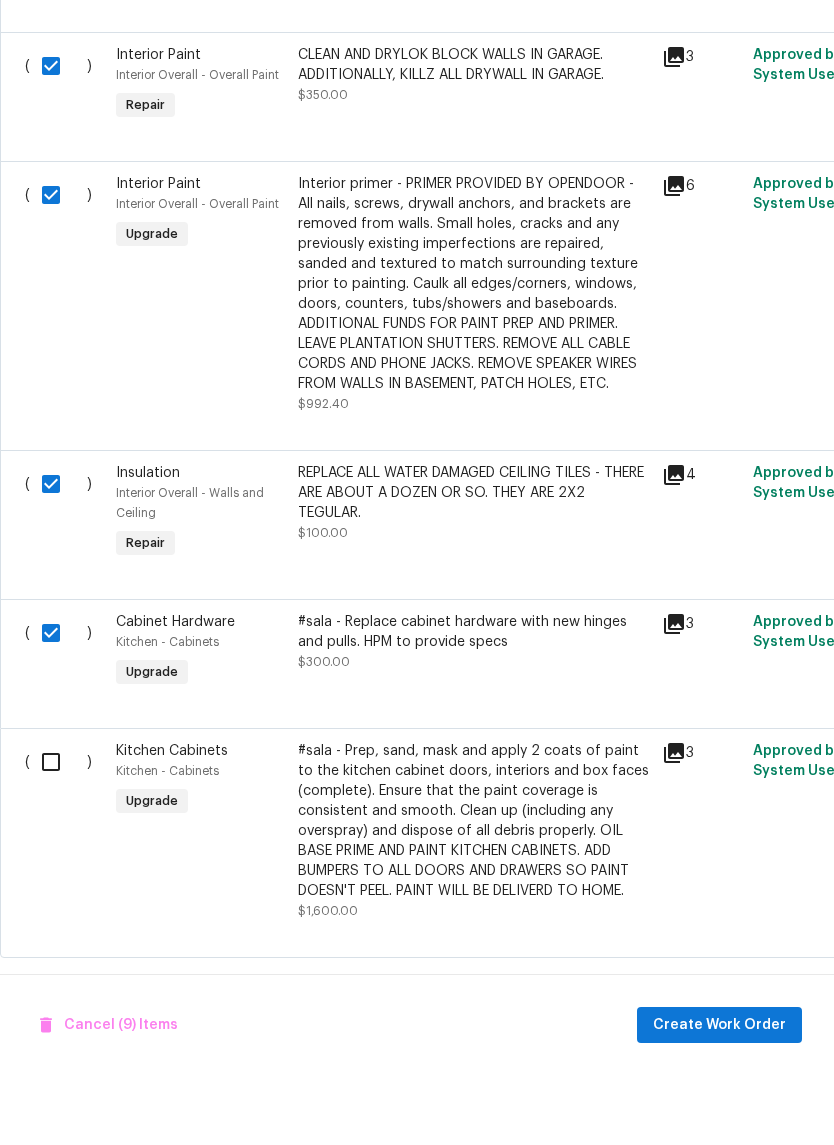 click at bounding box center [58, 832] 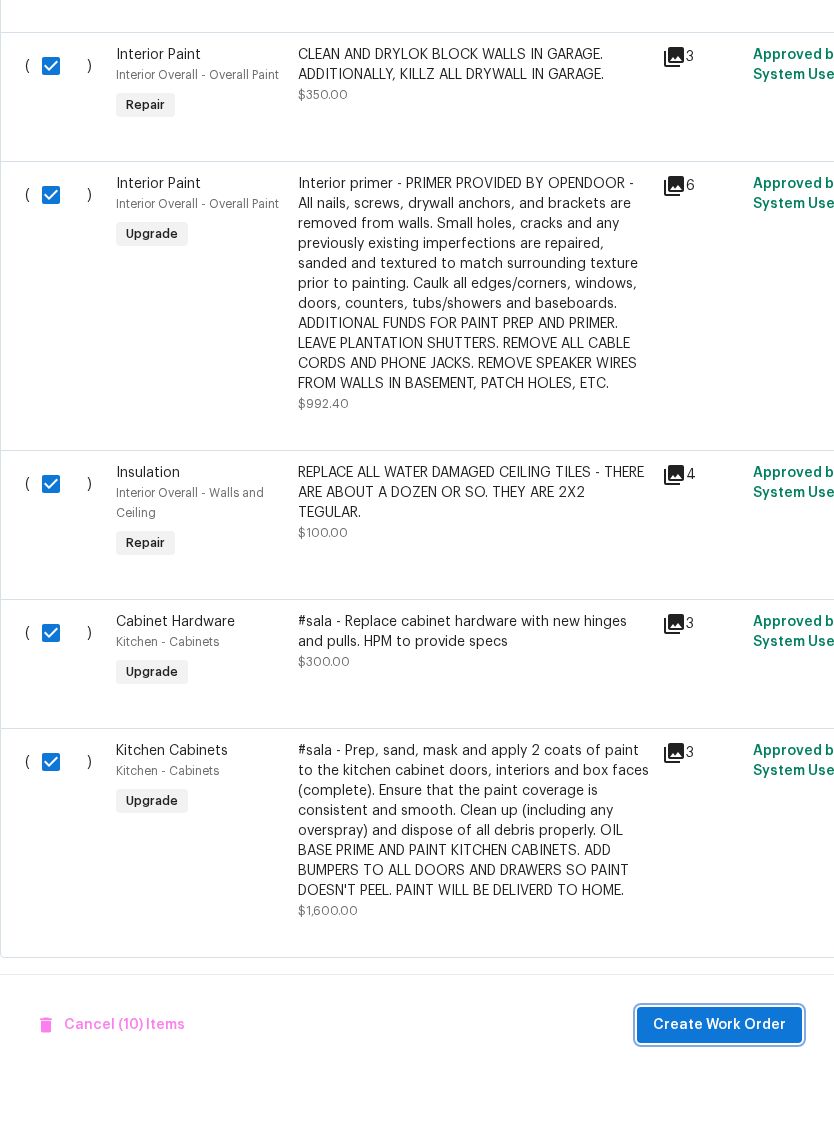 click on "Create Work Order" at bounding box center (719, 1095) 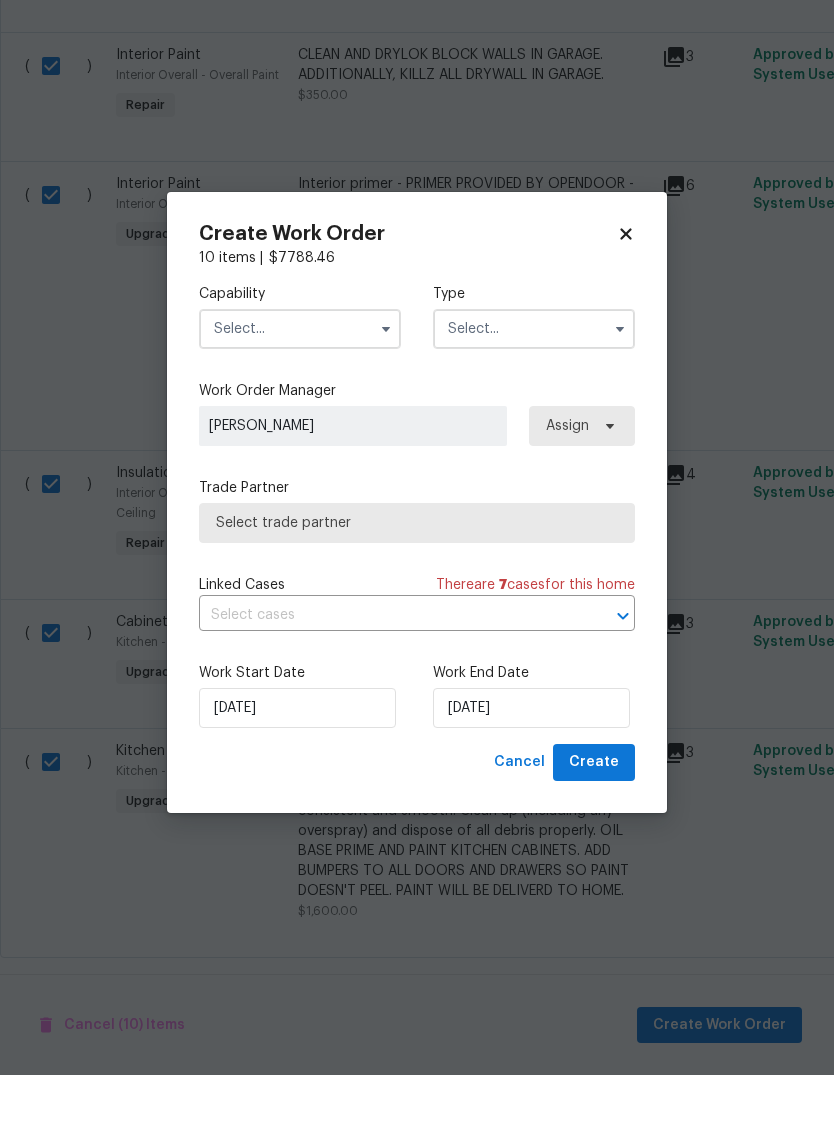 click at bounding box center (300, 399) 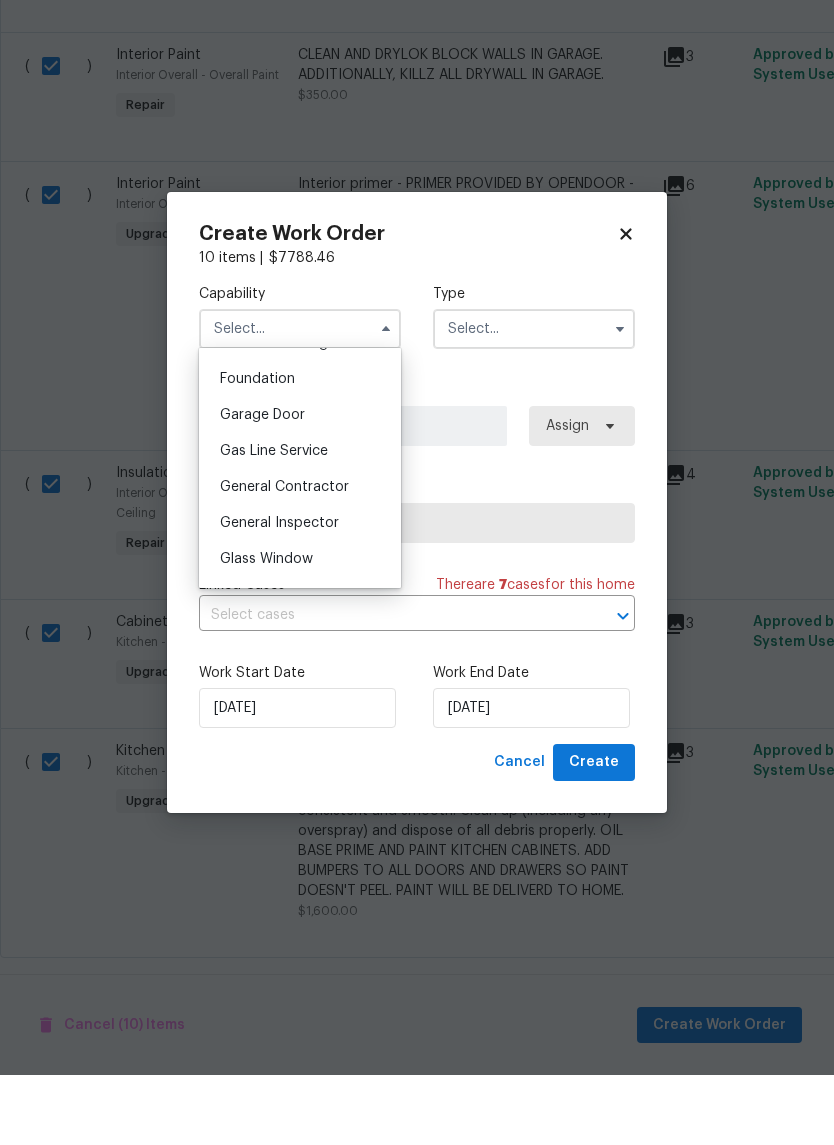 scroll, scrollTop: 845, scrollLeft: 0, axis: vertical 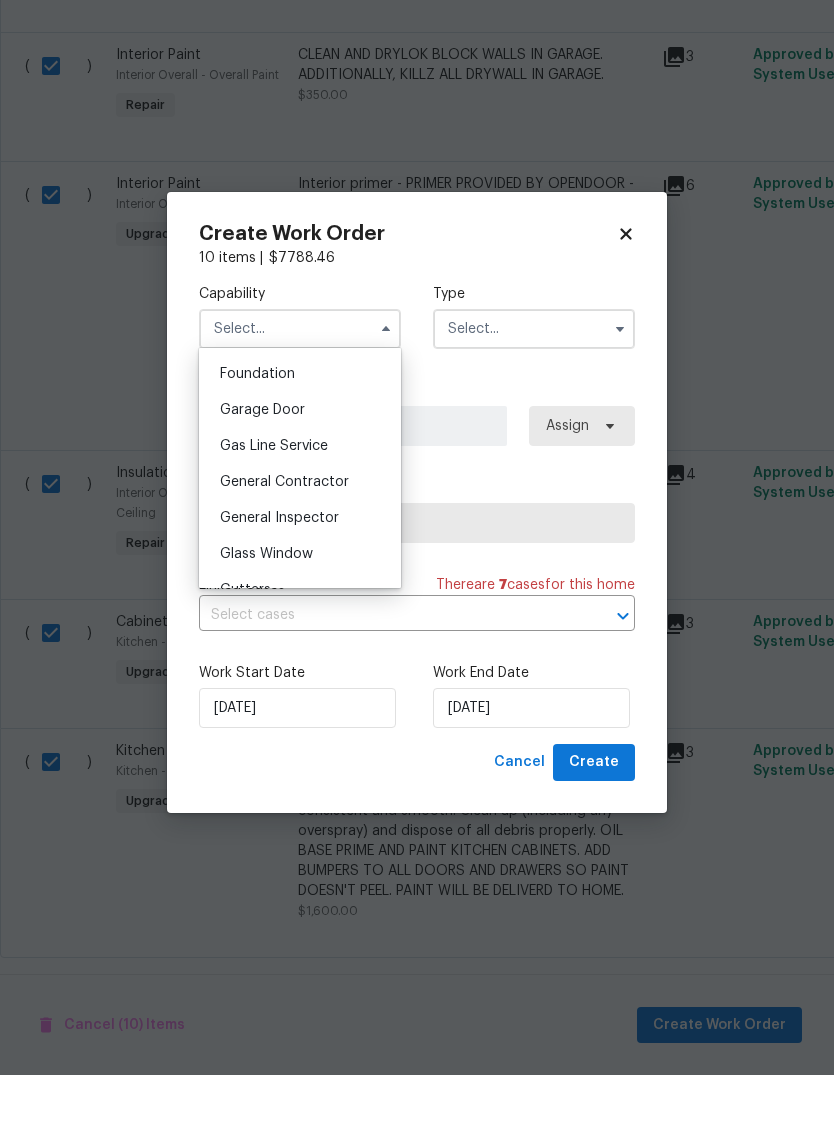 click on "General Contractor" at bounding box center [284, 552] 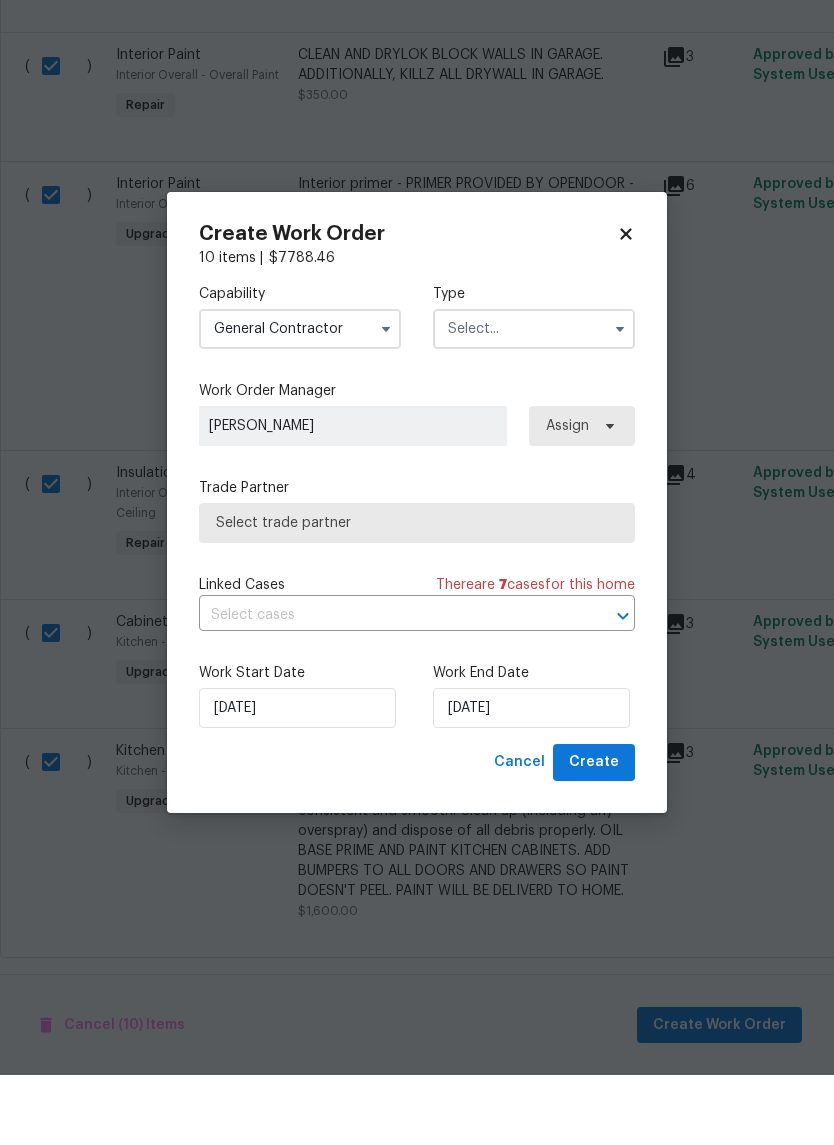 click at bounding box center [534, 399] 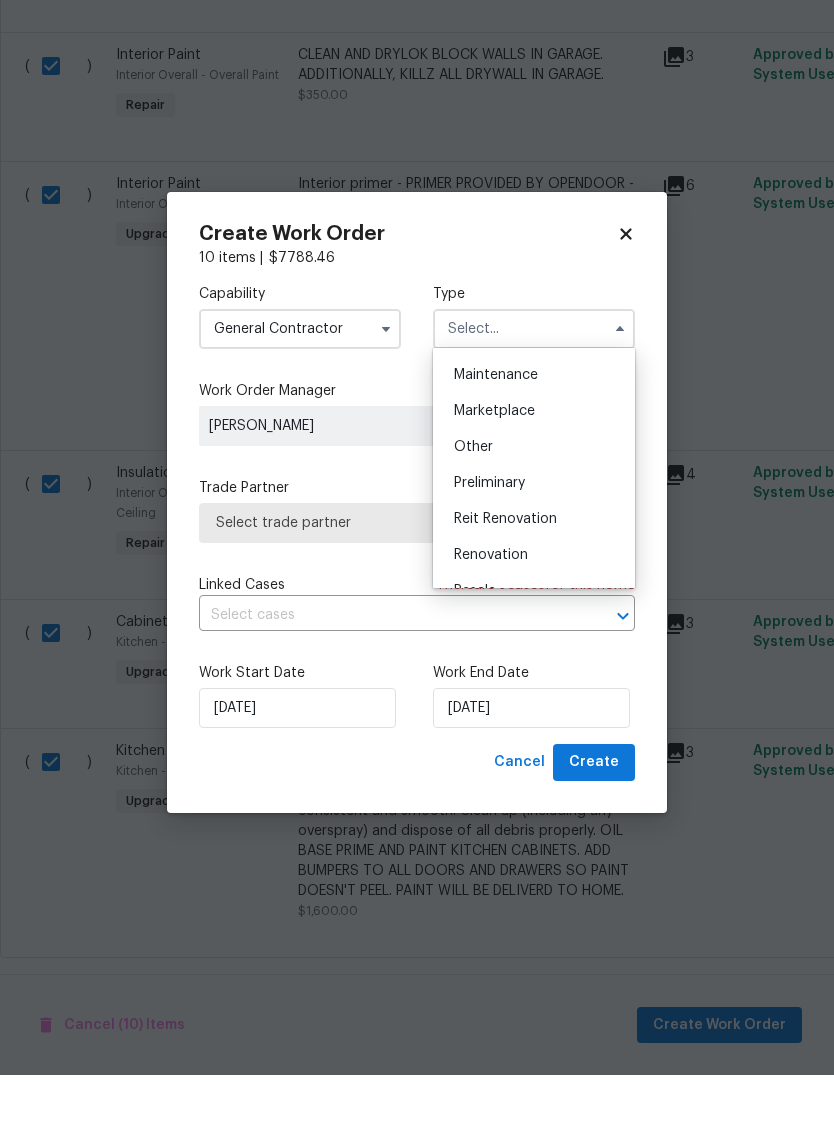 scroll, scrollTop: 440, scrollLeft: 0, axis: vertical 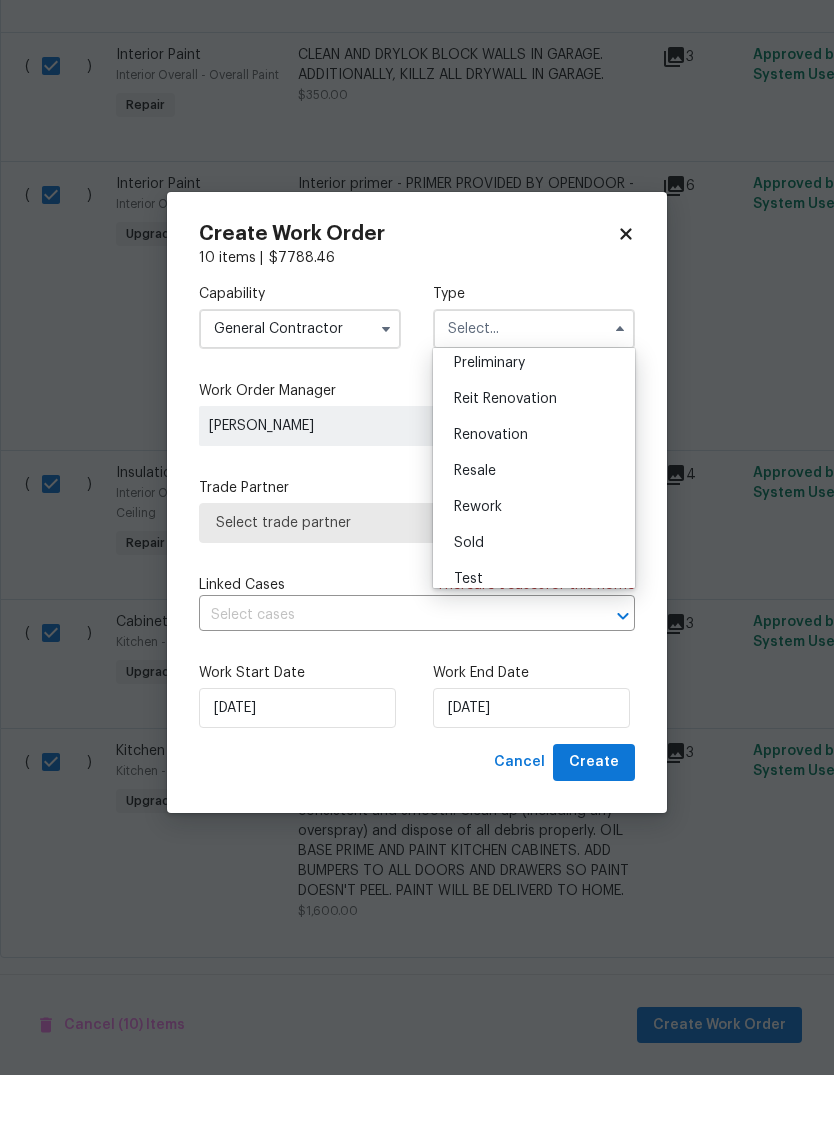 click on "Renovation" at bounding box center [534, 505] 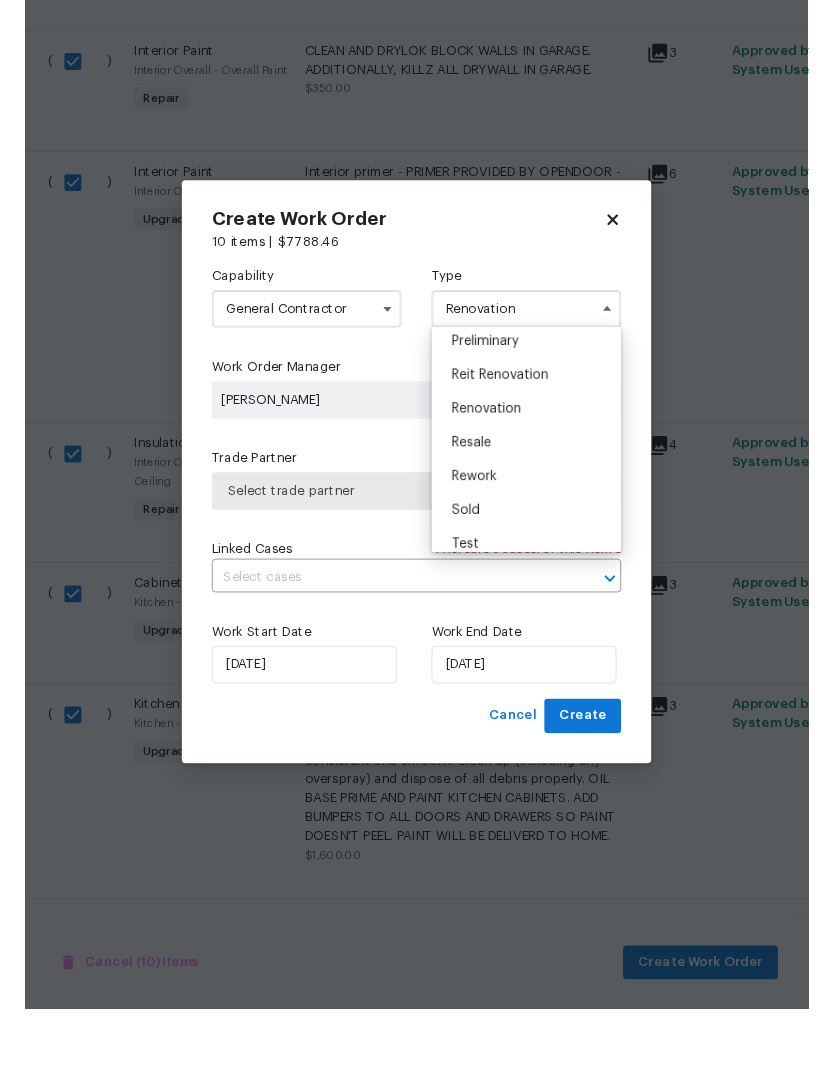 scroll, scrollTop: 0, scrollLeft: 0, axis: both 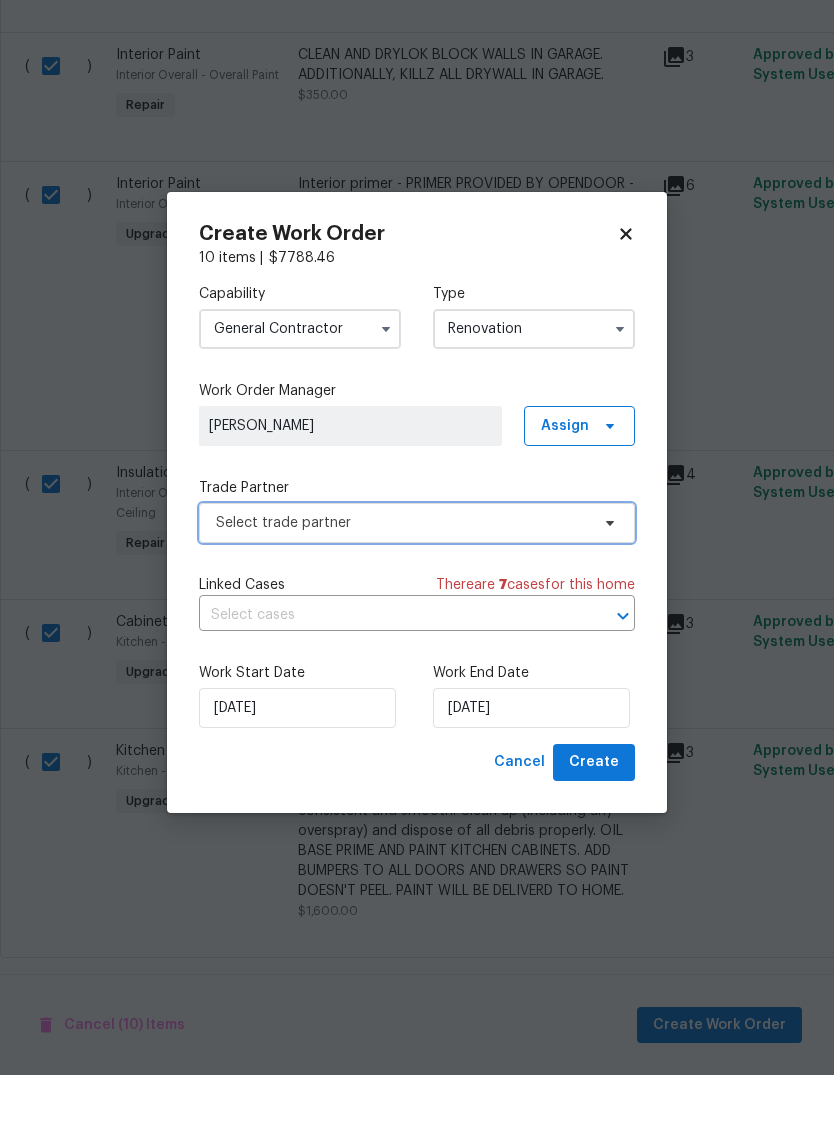 click on "Select trade partner" at bounding box center [402, 593] 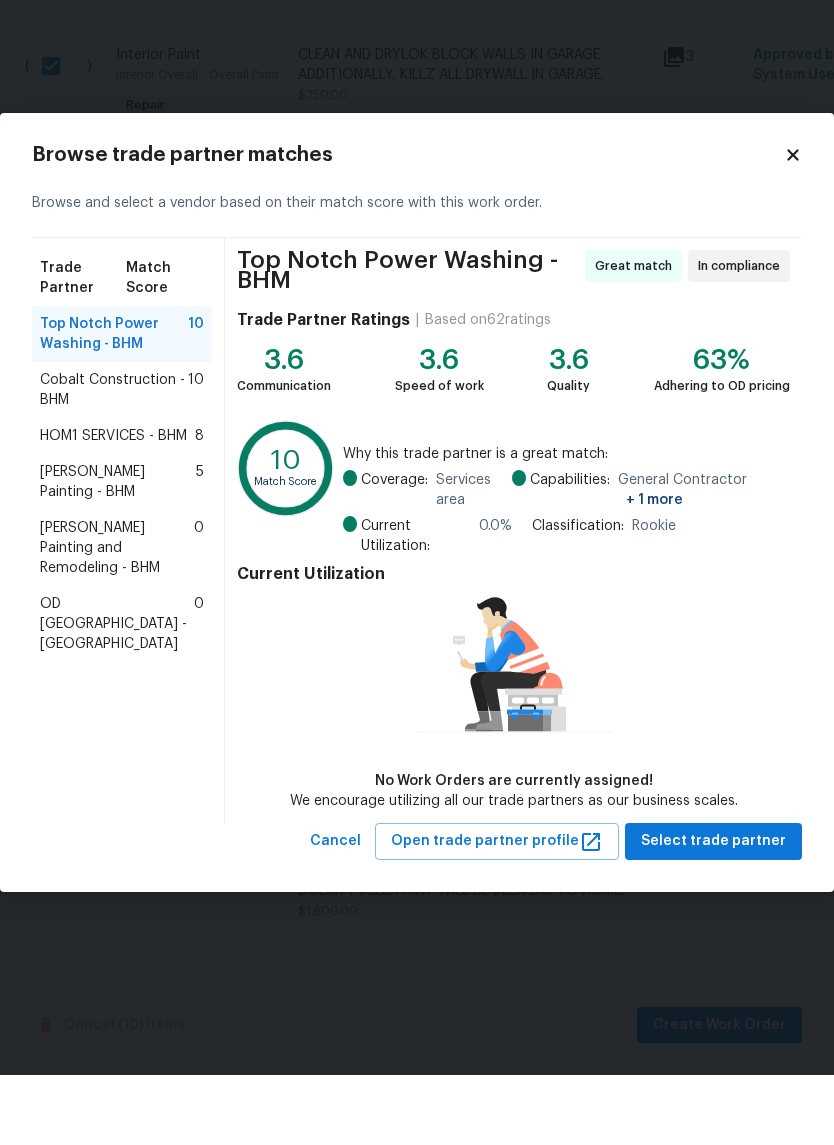 click on "Perez Painting - BHM" at bounding box center (118, 552) 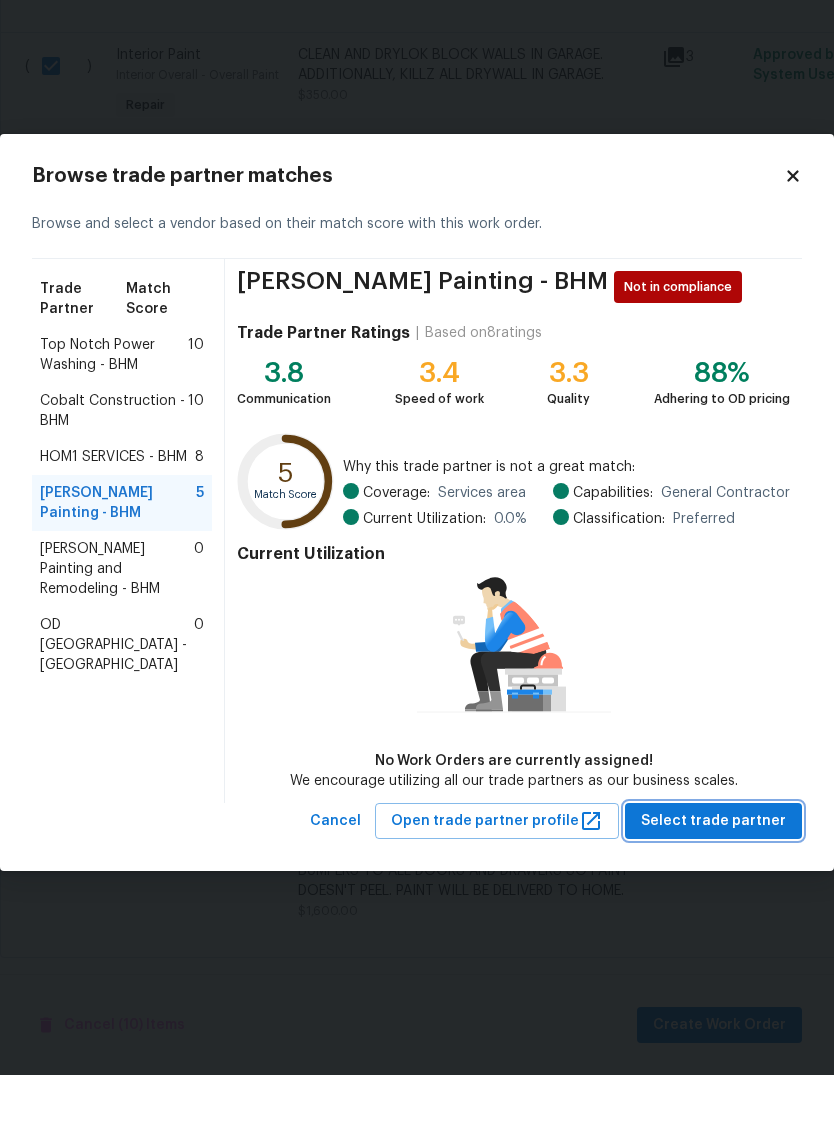 click on "Select trade partner" at bounding box center (713, 891) 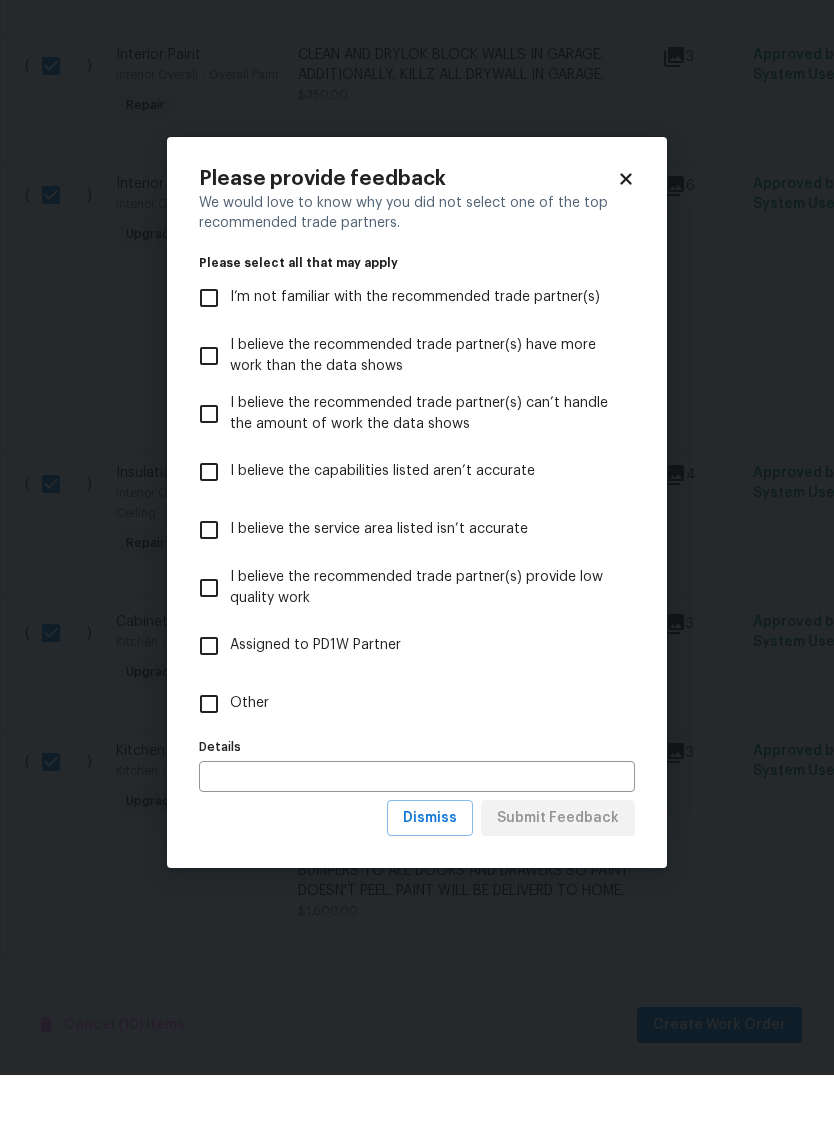click on "Other" at bounding box center [209, 774] 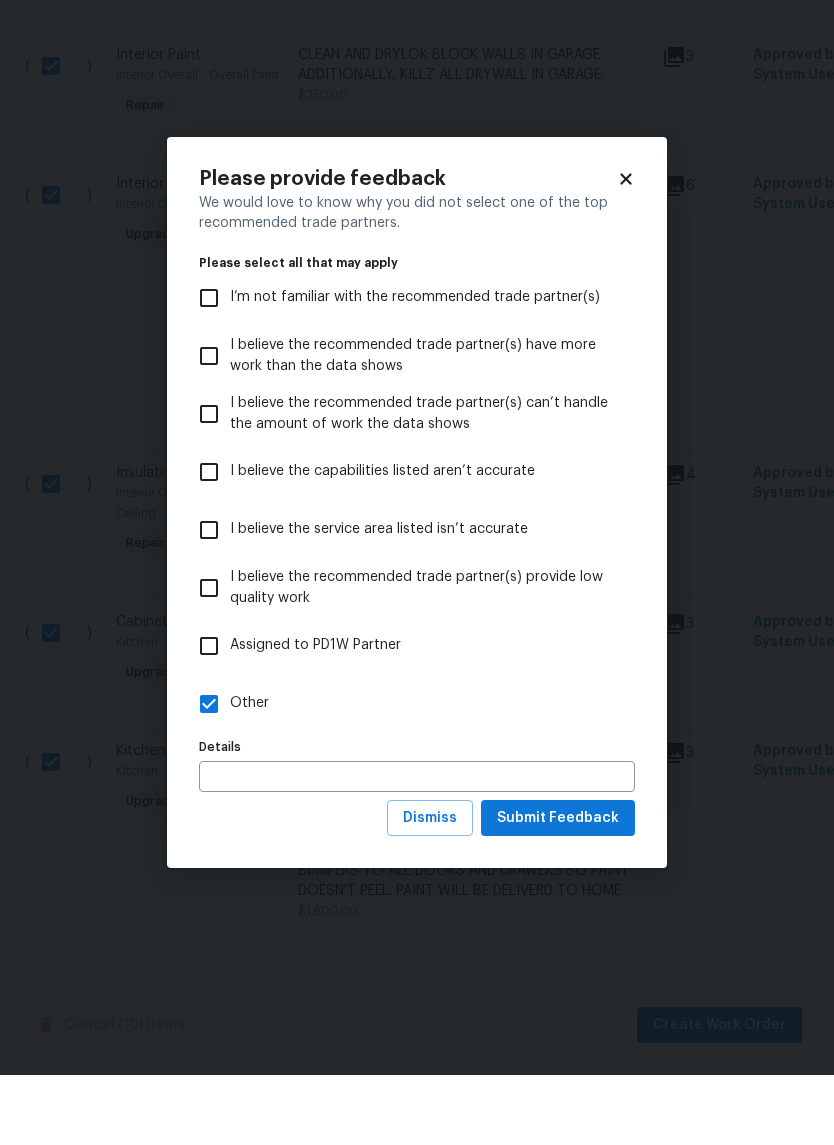 click at bounding box center [417, 846] 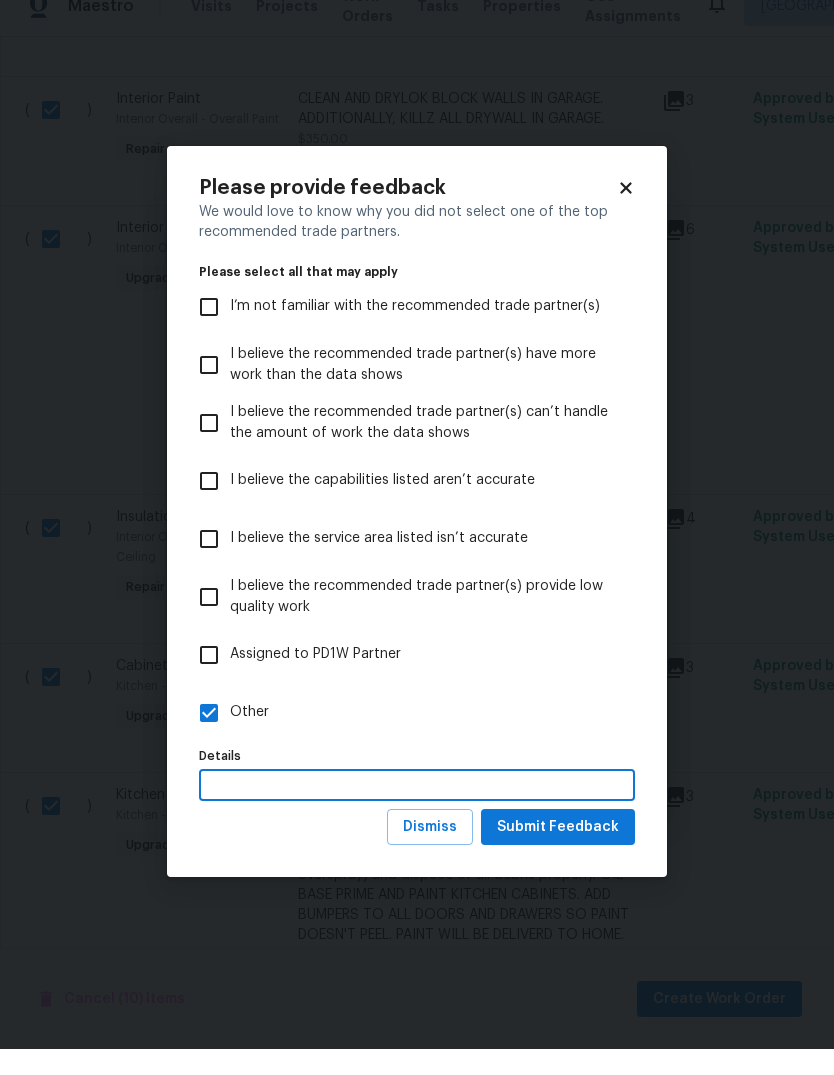 scroll, scrollTop: 75, scrollLeft: 0, axis: vertical 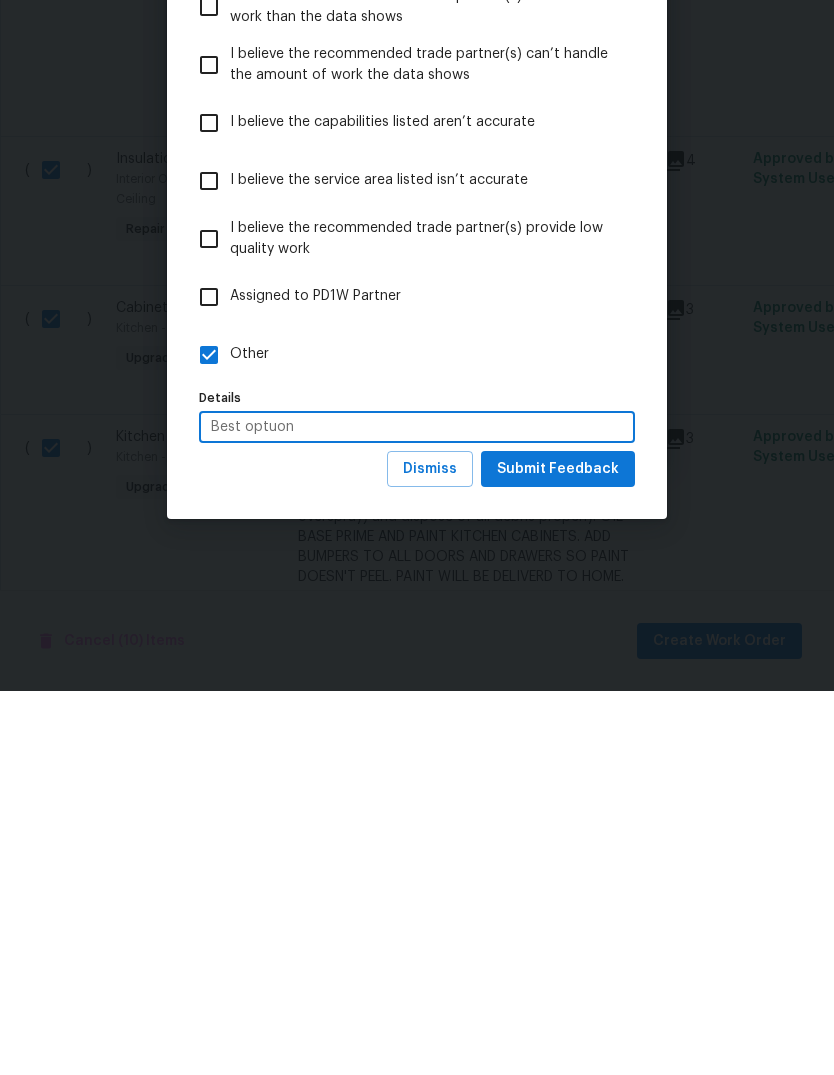 type on "Best optuon" 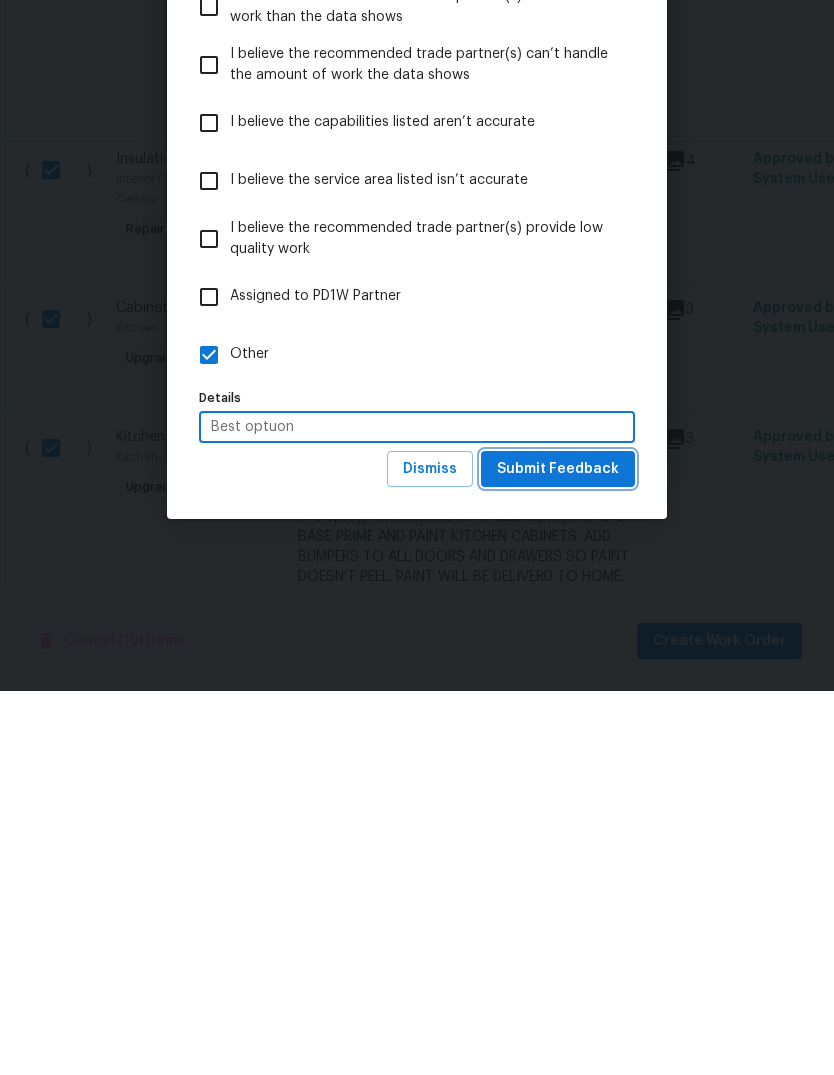 click on "Submit Feedback" at bounding box center [558, 853] 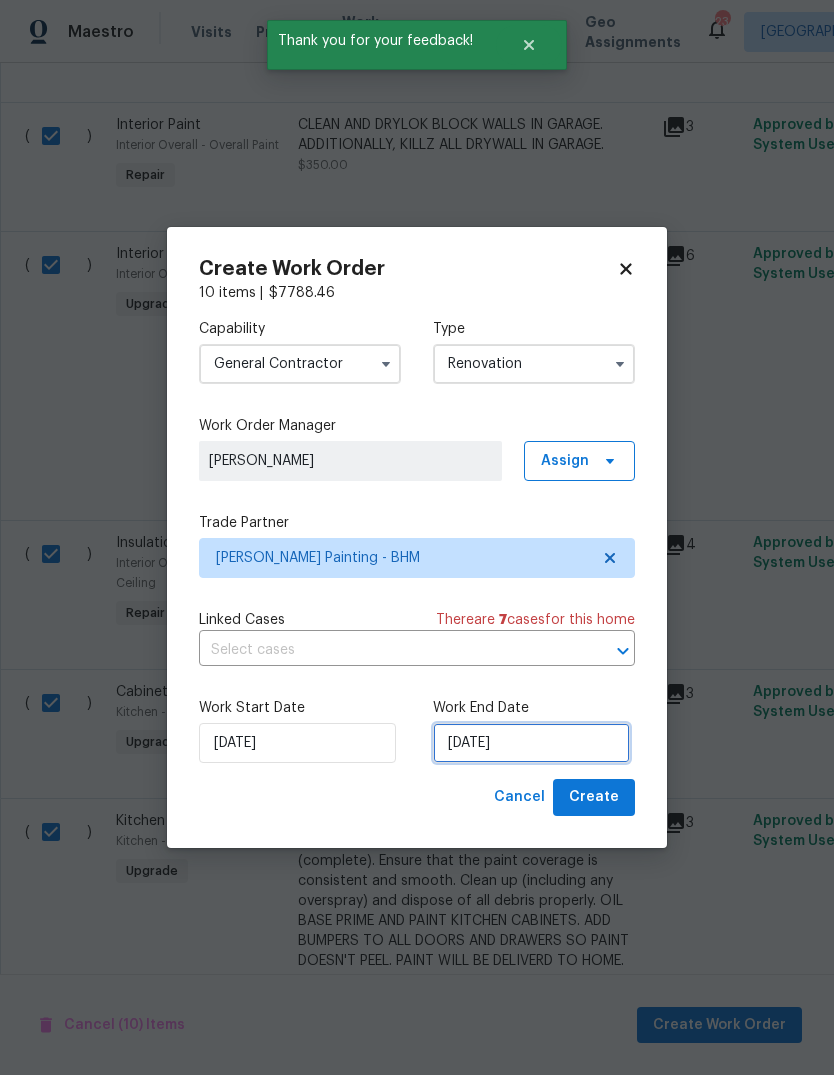 click on "[DATE]" at bounding box center (531, 743) 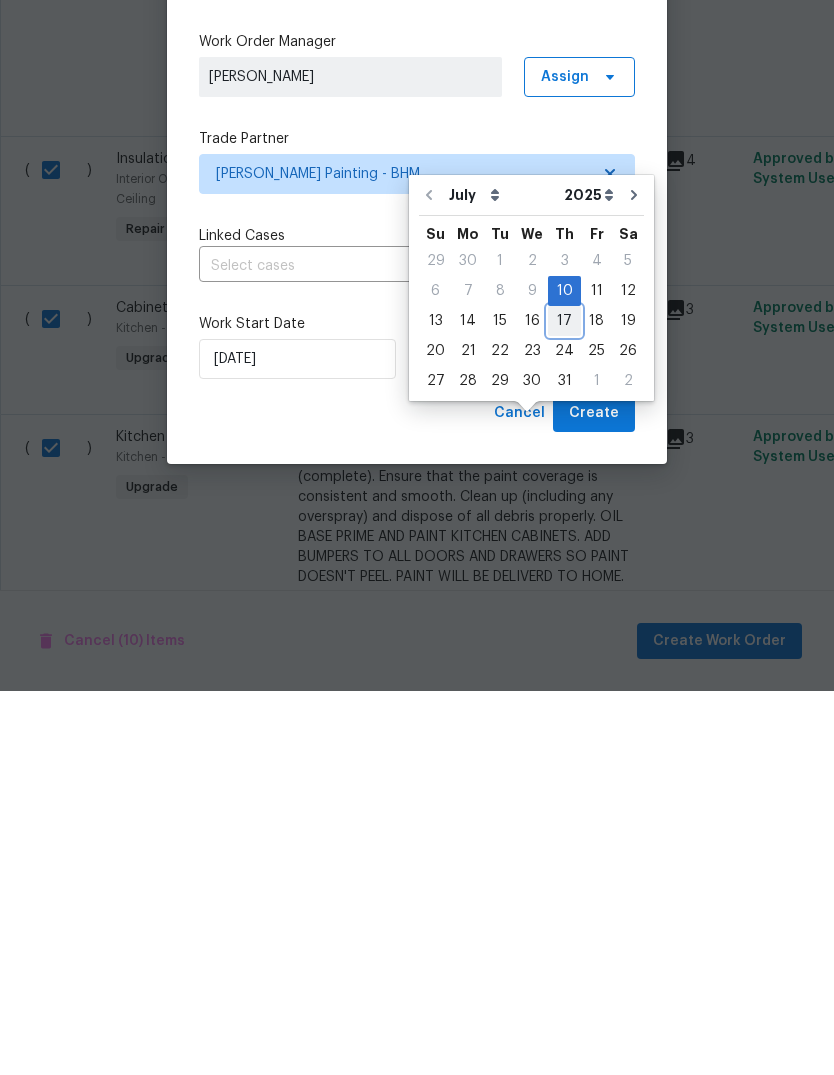 click on "17" at bounding box center (564, 705) 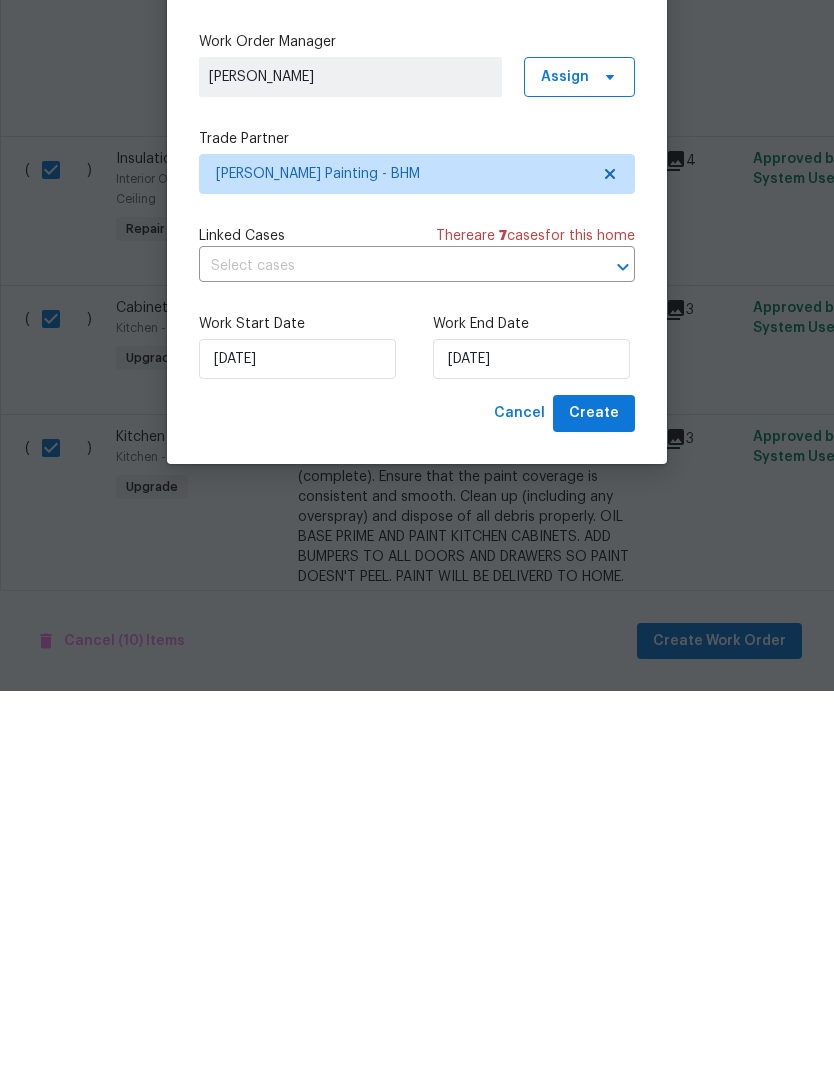 type on "[DATE]" 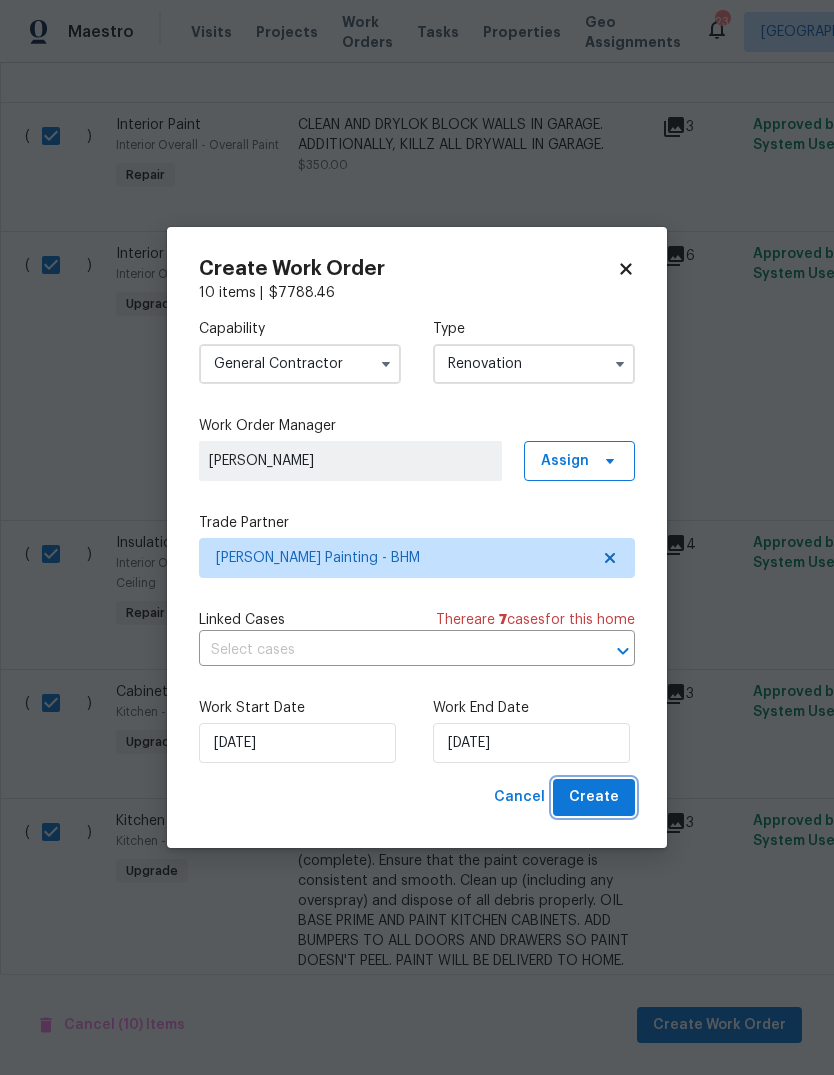 click on "Create" at bounding box center [594, 797] 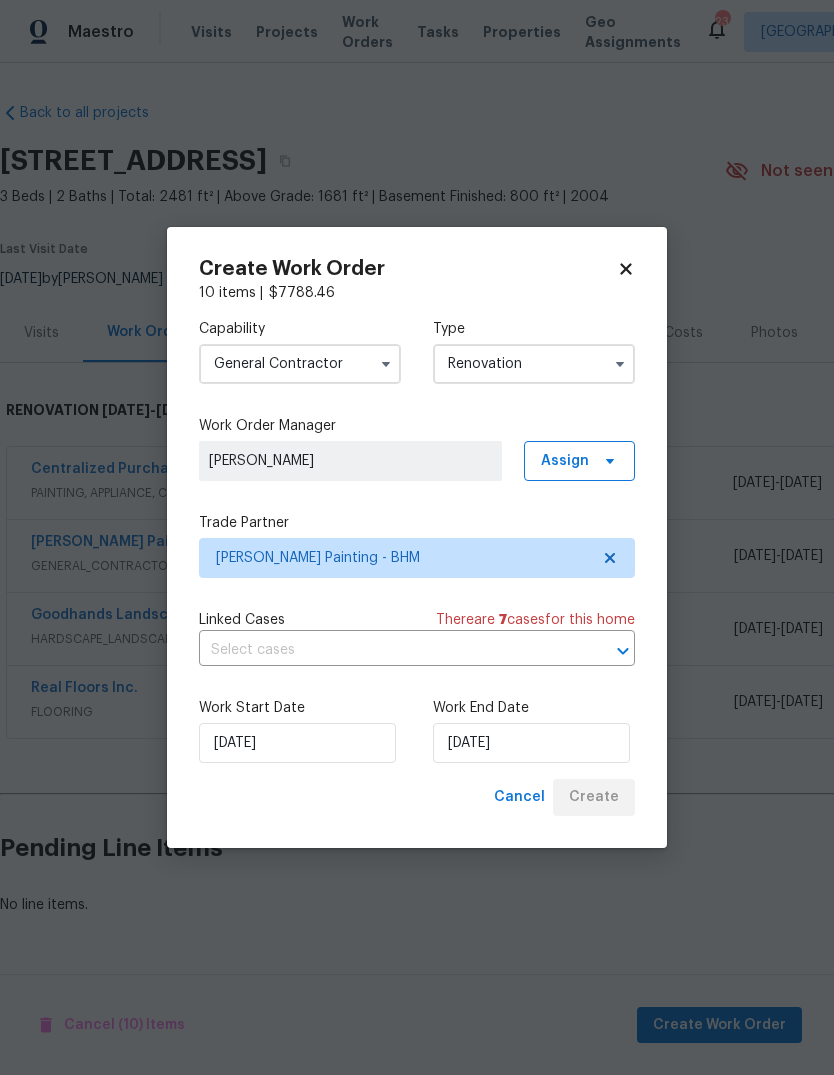 scroll, scrollTop: 0, scrollLeft: 0, axis: both 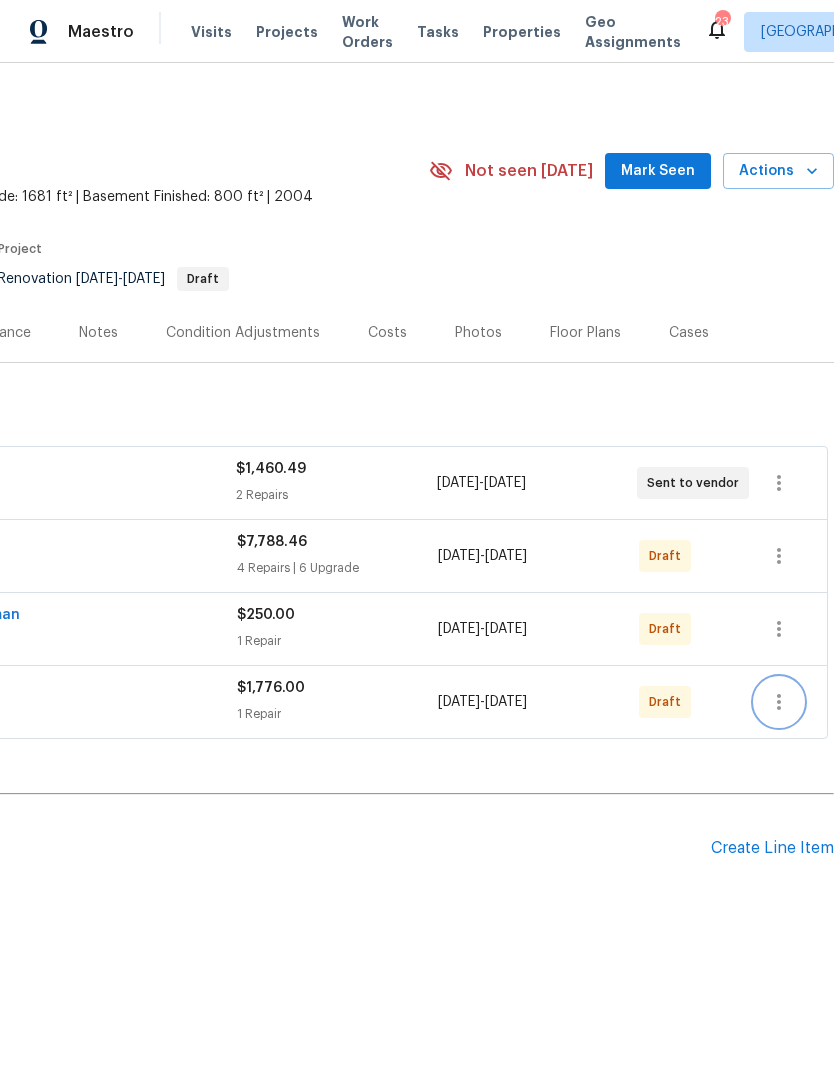 click 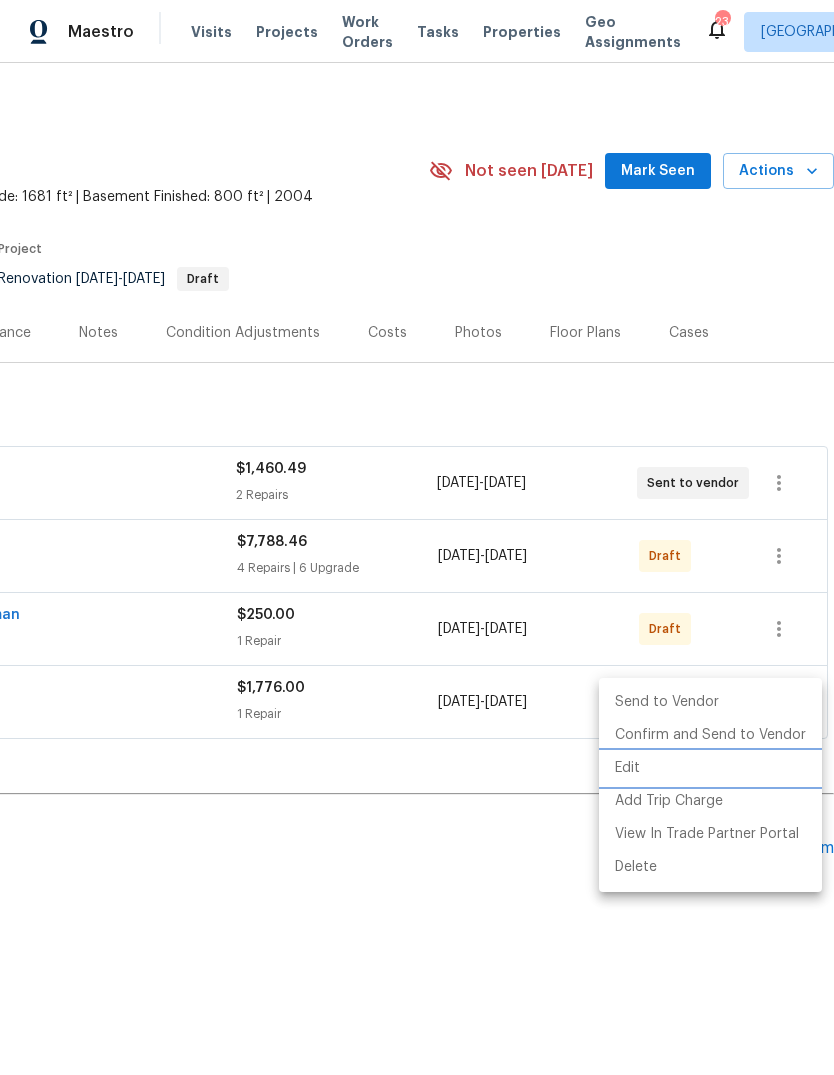 click on "Edit" at bounding box center [710, 768] 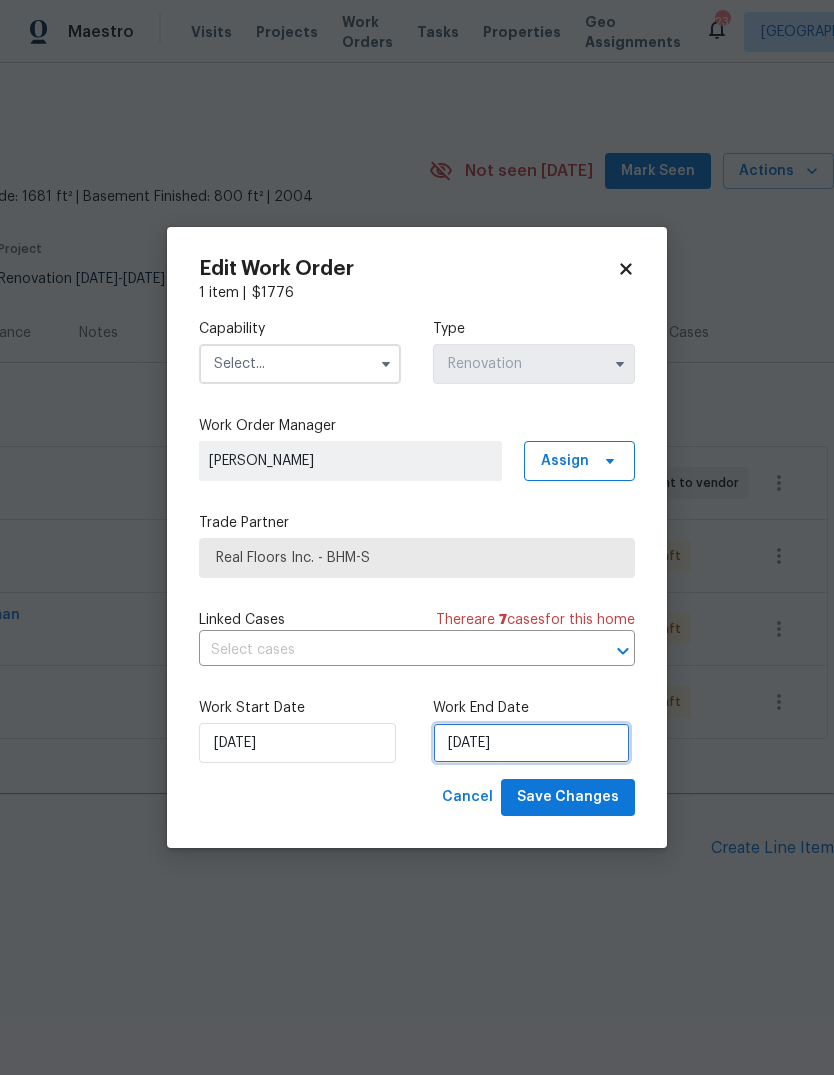 click on "[DATE]" at bounding box center (531, 743) 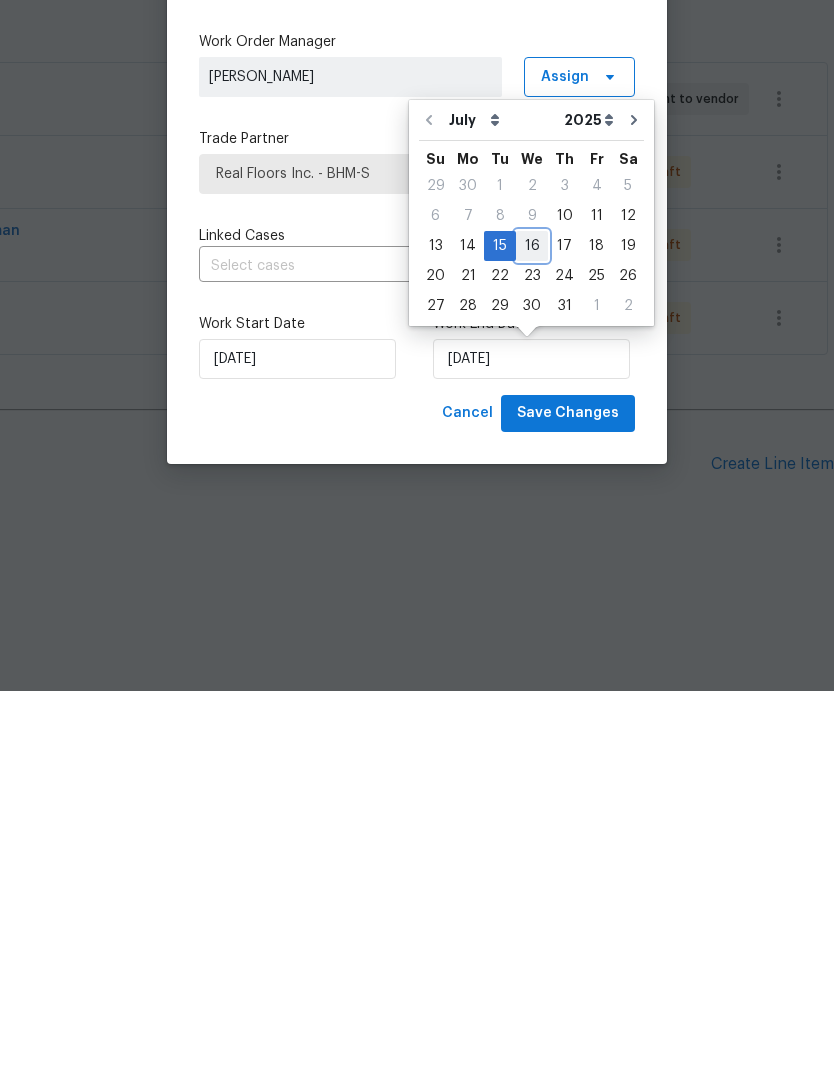 click on "16" at bounding box center (532, 630) 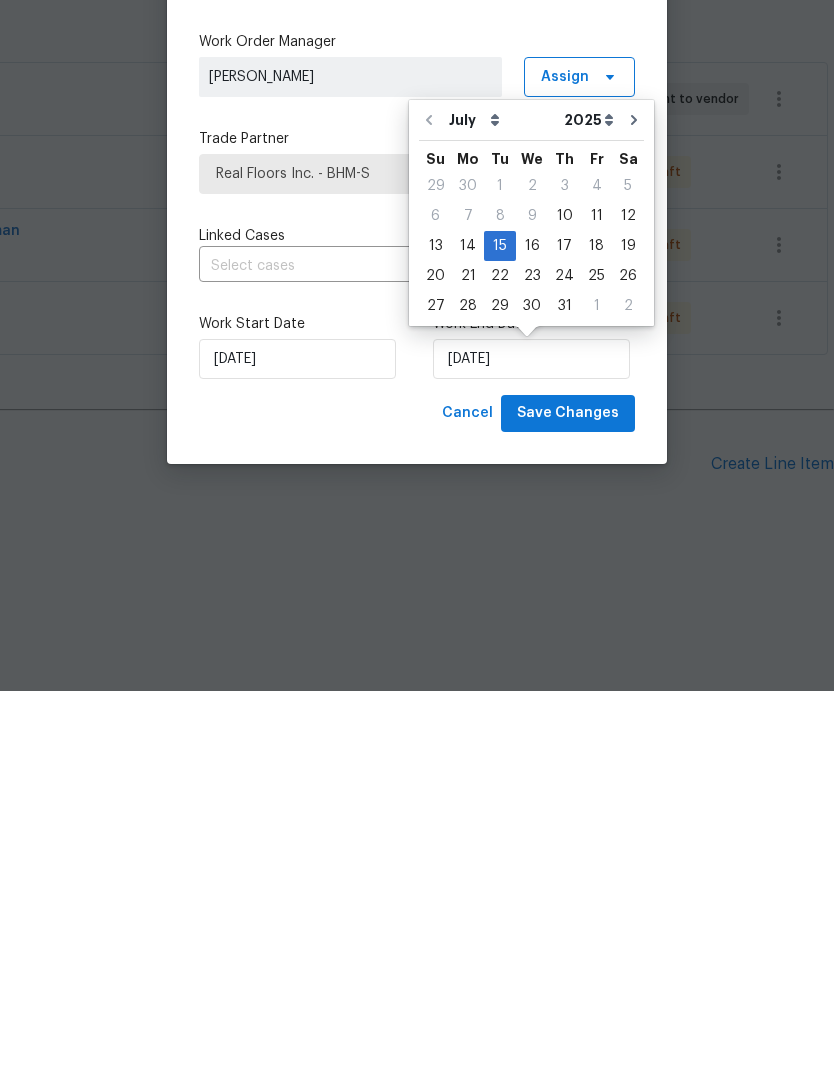 type on "[DATE]" 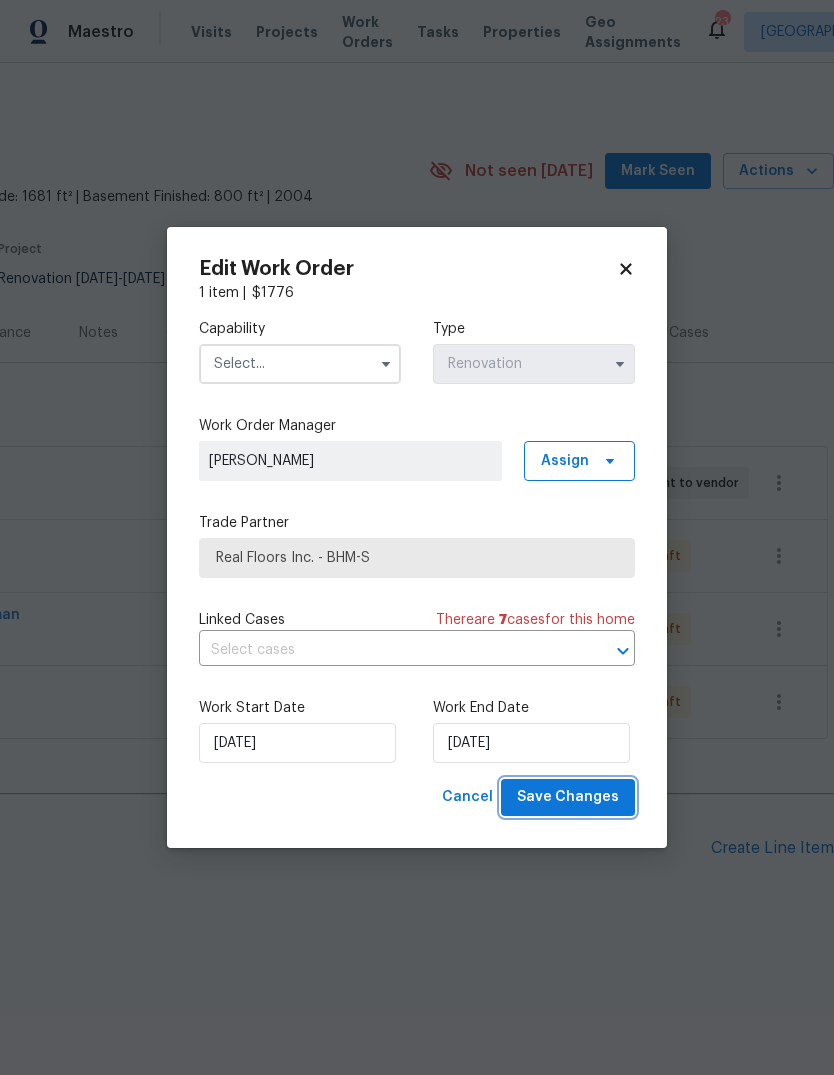 click on "Save Changes" at bounding box center [568, 797] 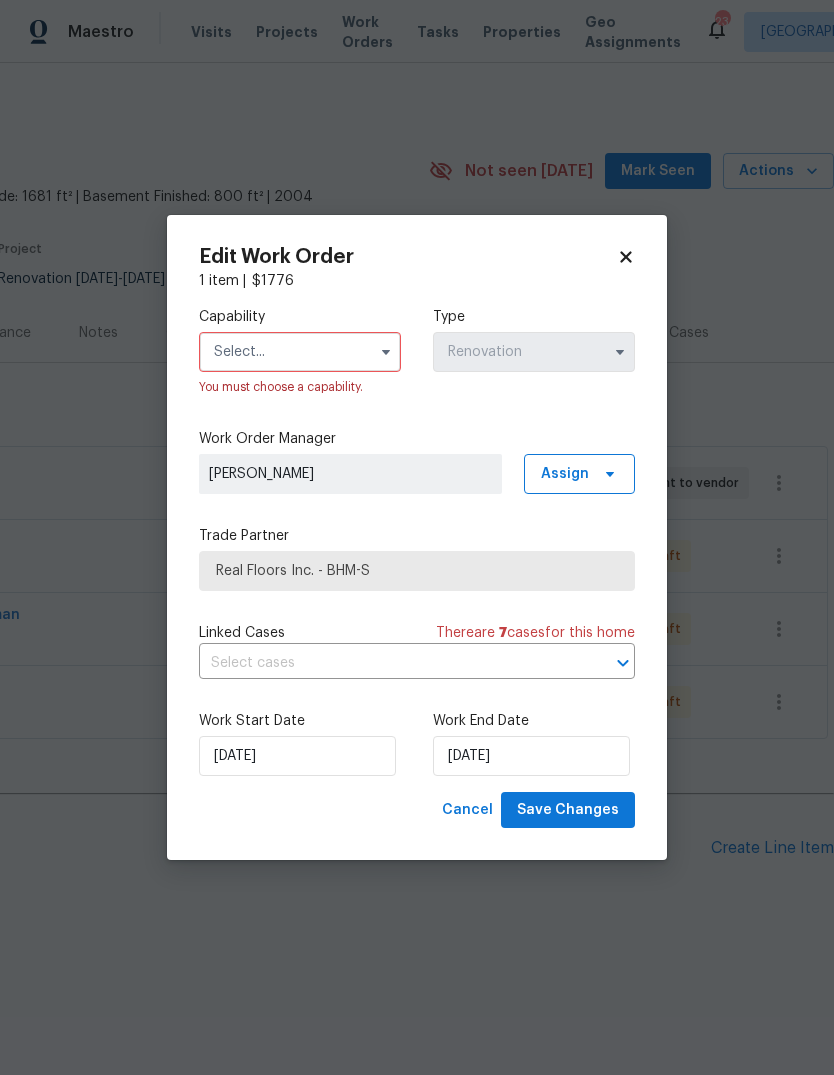 click at bounding box center (300, 352) 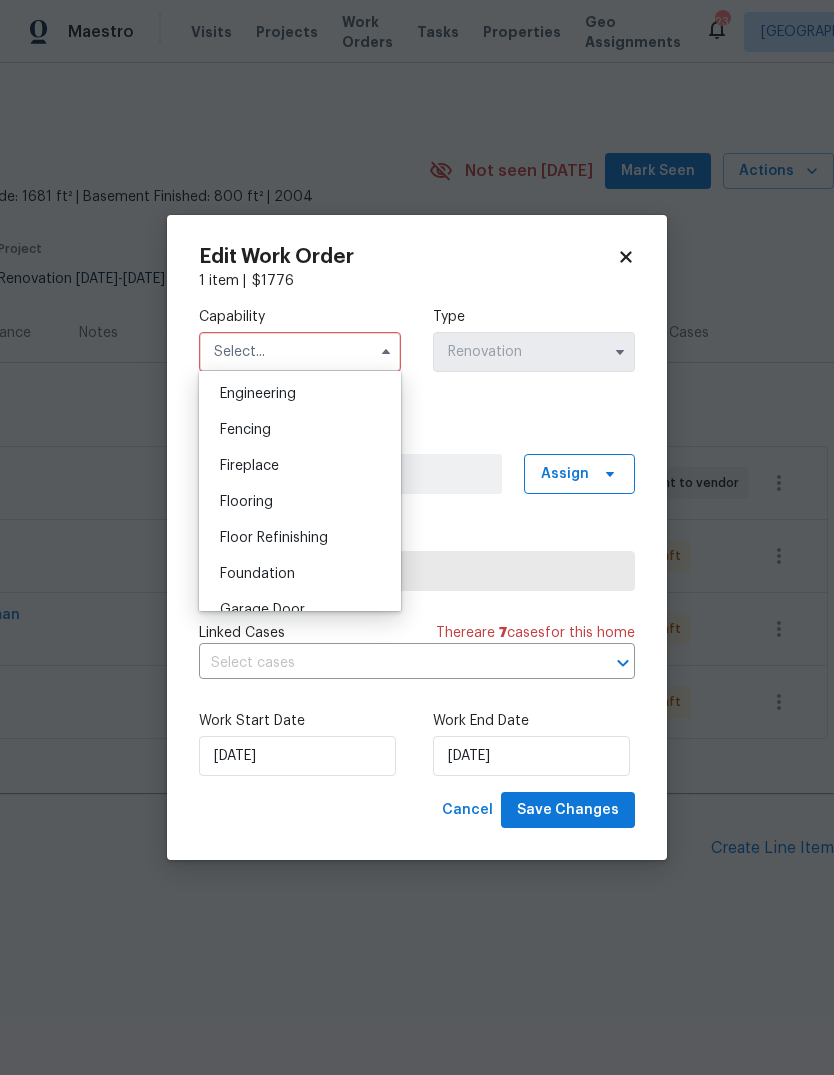 scroll, scrollTop: 679, scrollLeft: 0, axis: vertical 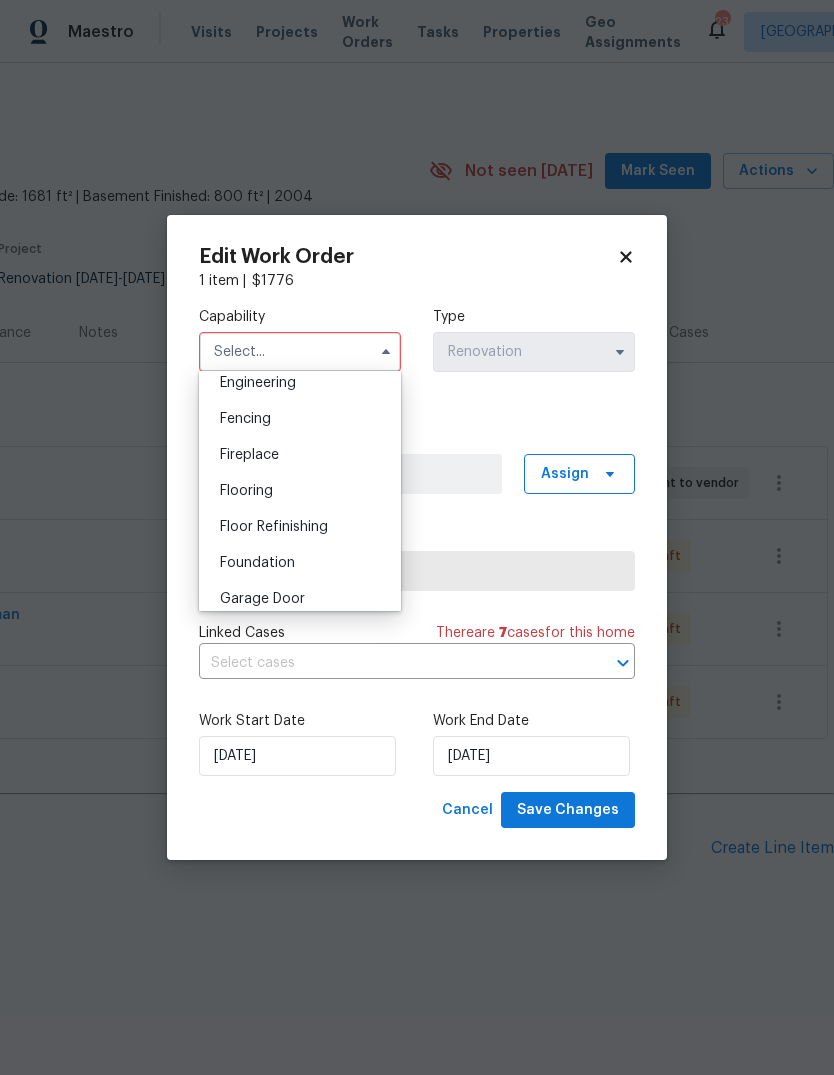 click on "Flooring" at bounding box center (300, 491) 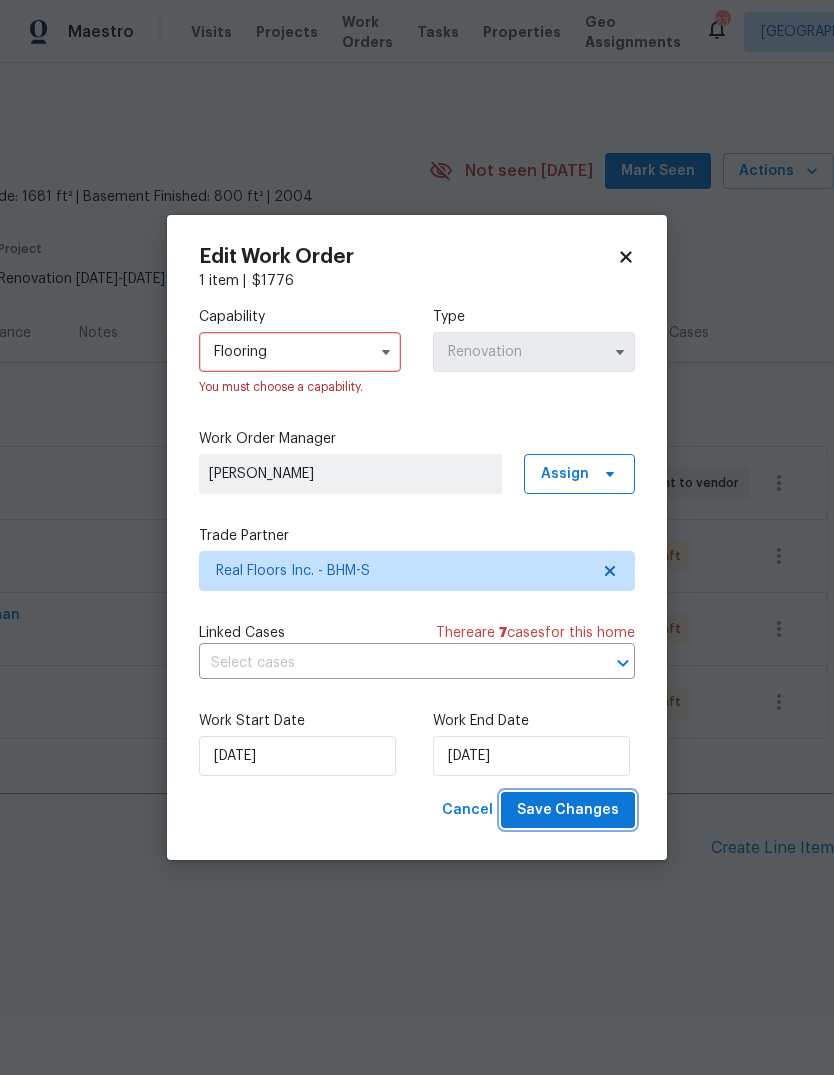 click on "Save Changes" at bounding box center (568, 810) 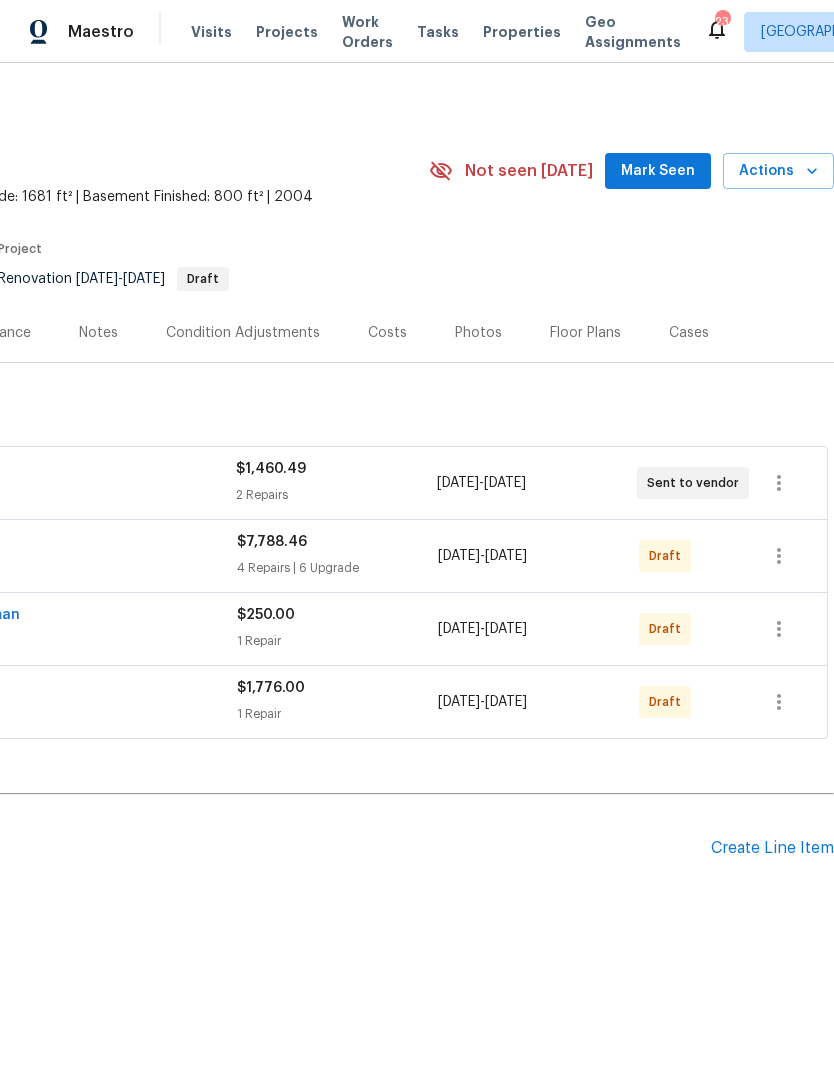 scroll, scrollTop: 0, scrollLeft: 296, axis: horizontal 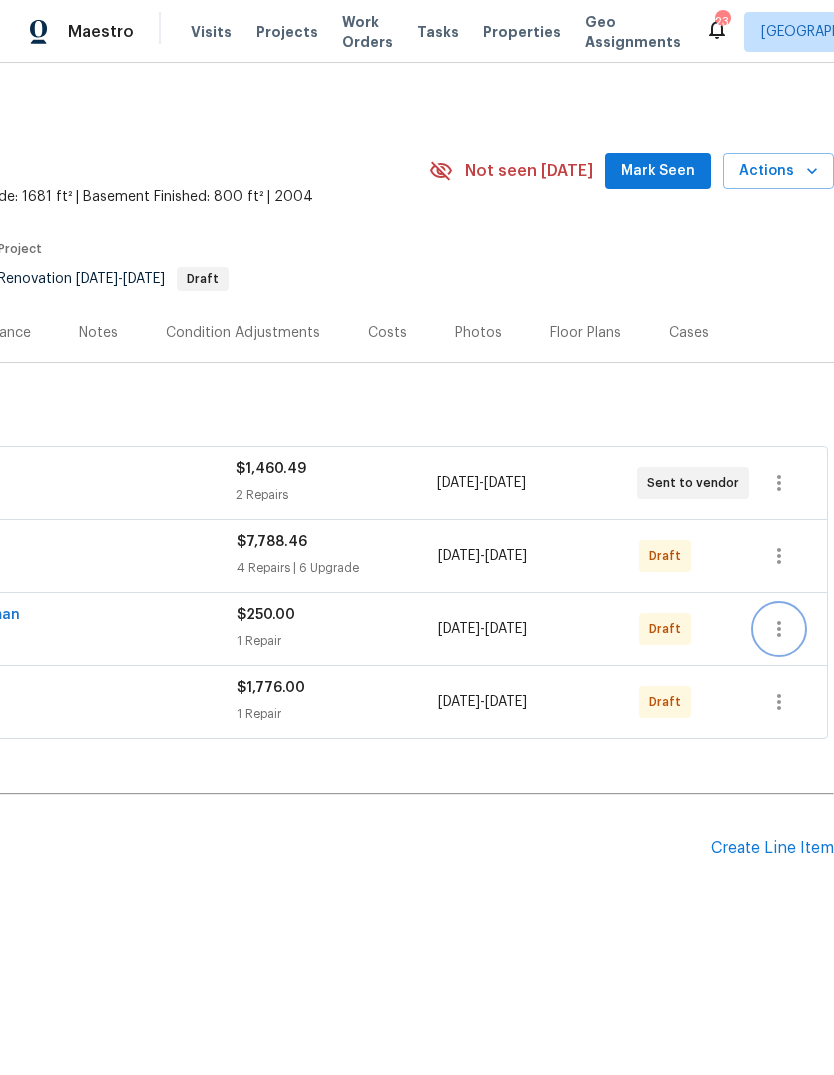 click 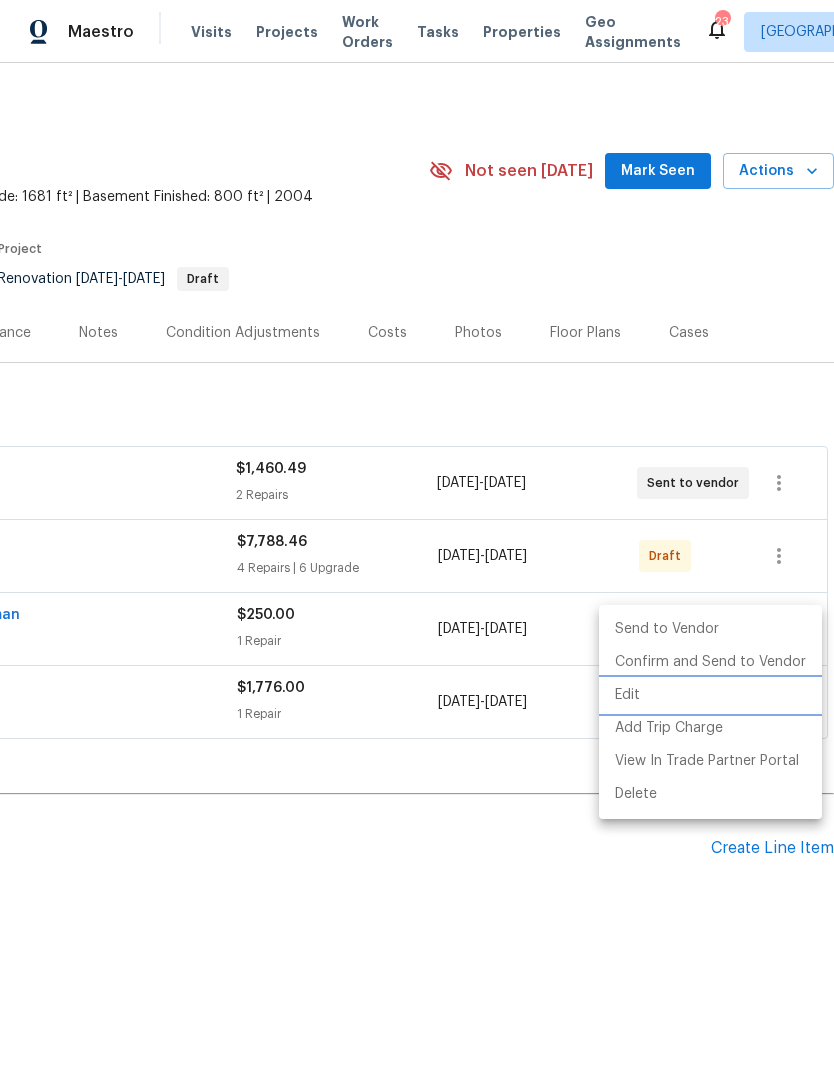 click on "Edit" at bounding box center (710, 695) 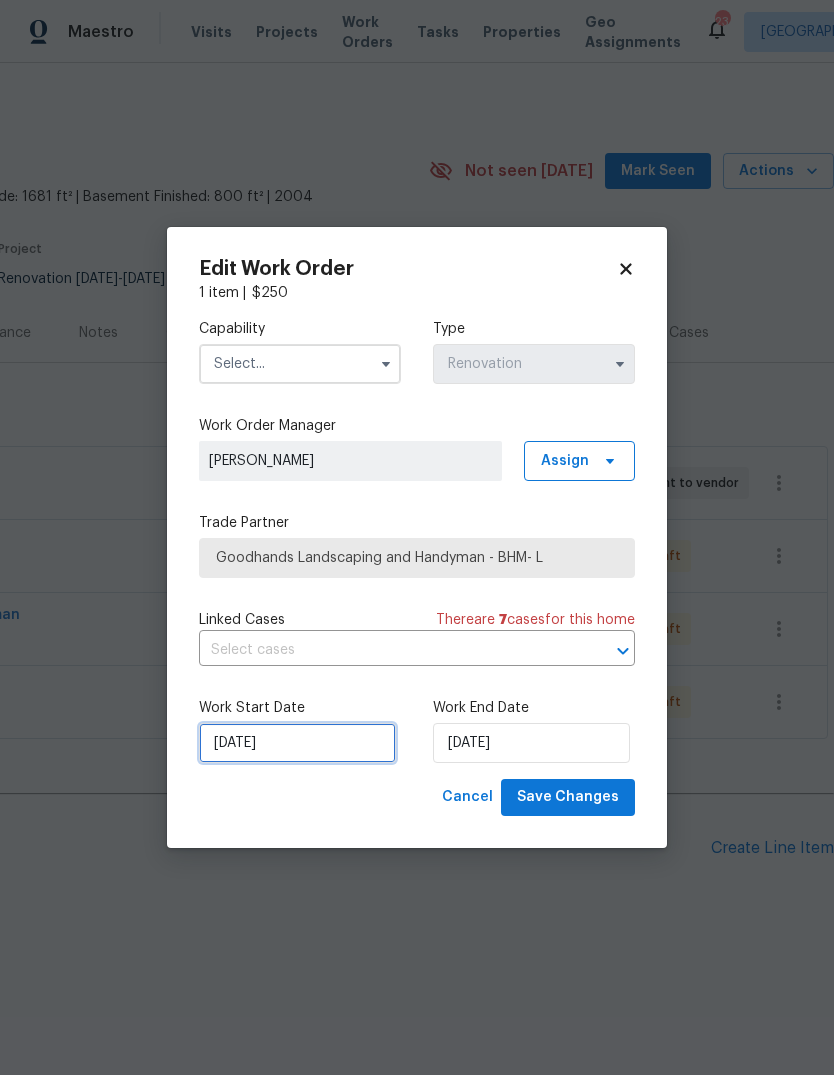 click on "7/14/2025" at bounding box center [297, 743] 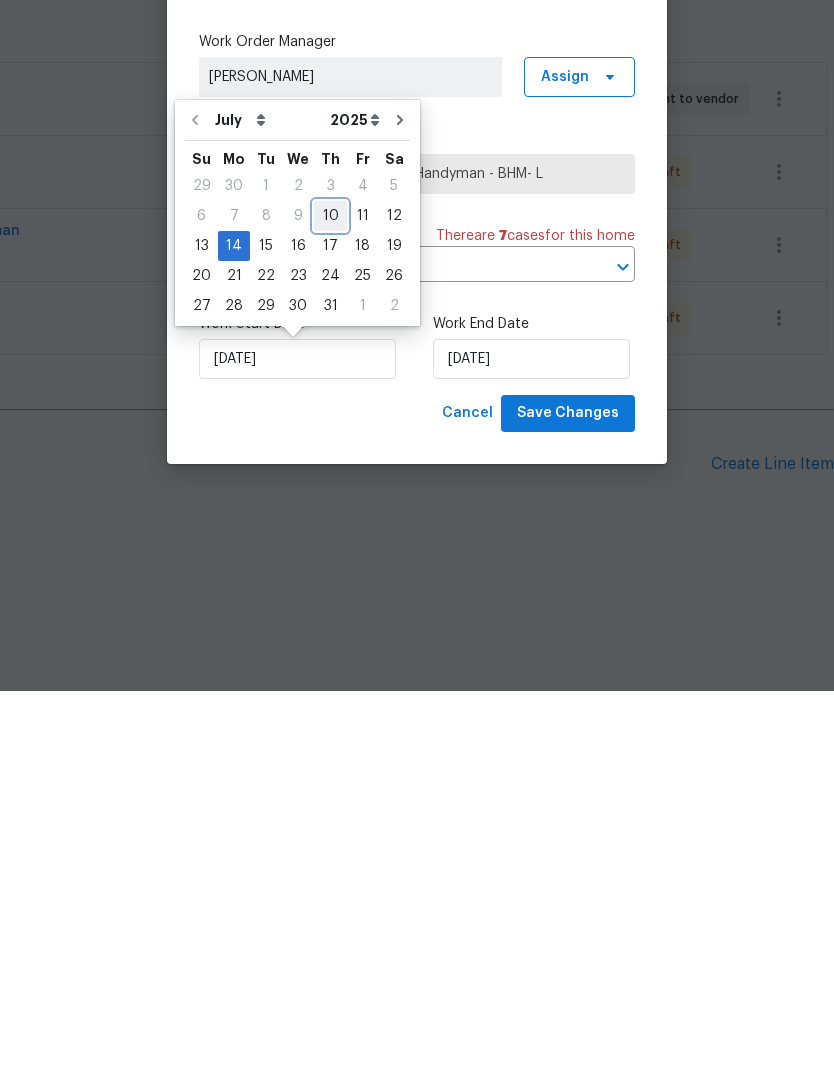 click on "10" at bounding box center [330, 600] 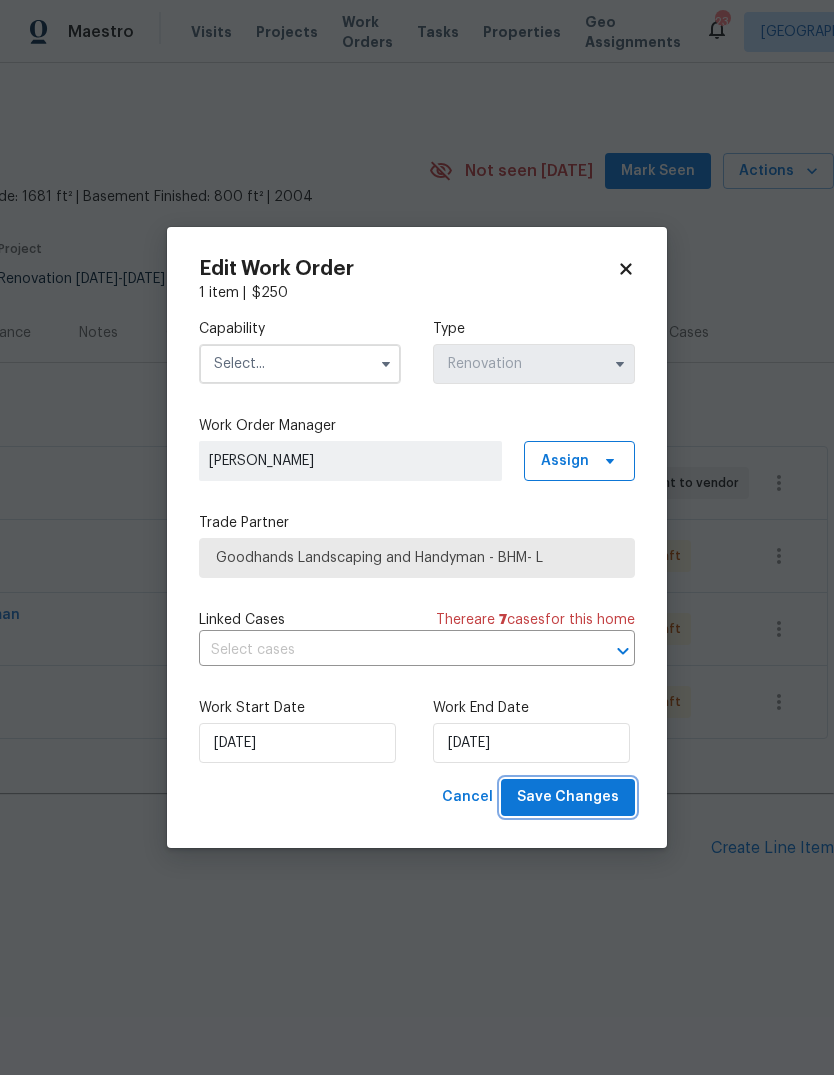 click on "Save Changes" at bounding box center [568, 797] 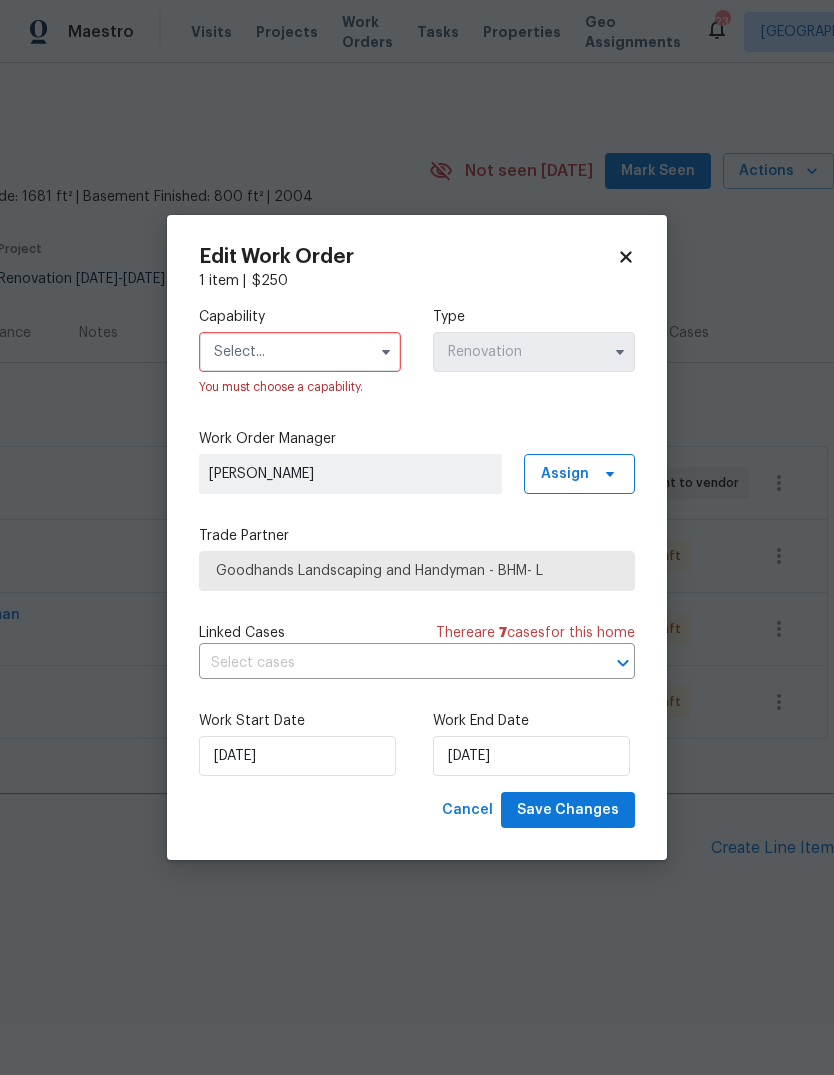click at bounding box center [300, 352] 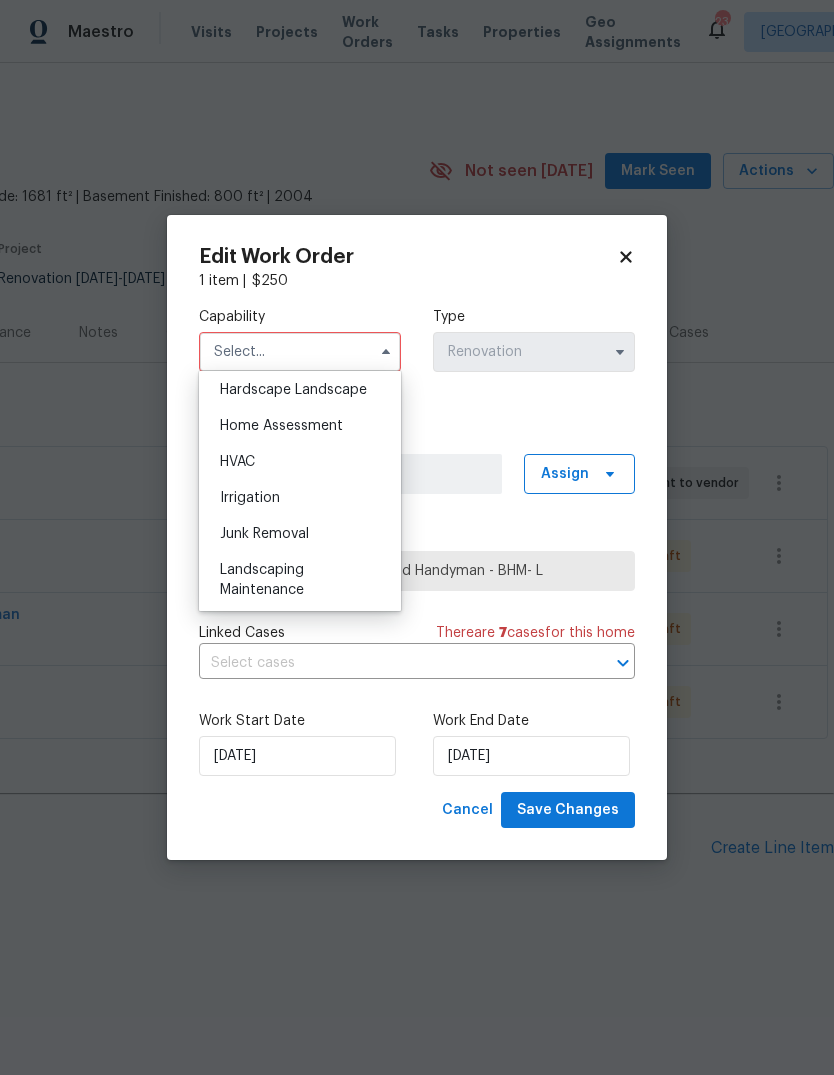 scroll, scrollTop: 1120, scrollLeft: 0, axis: vertical 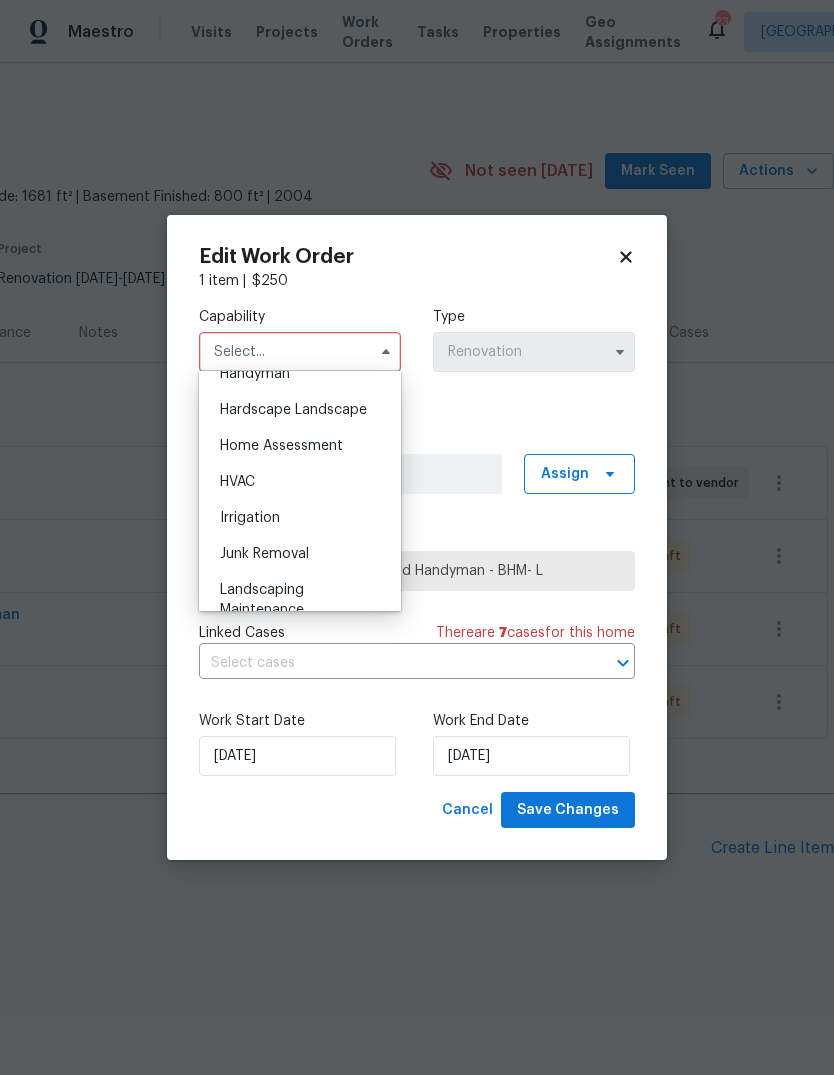 click on "Hardscape Landscape" at bounding box center (300, 410) 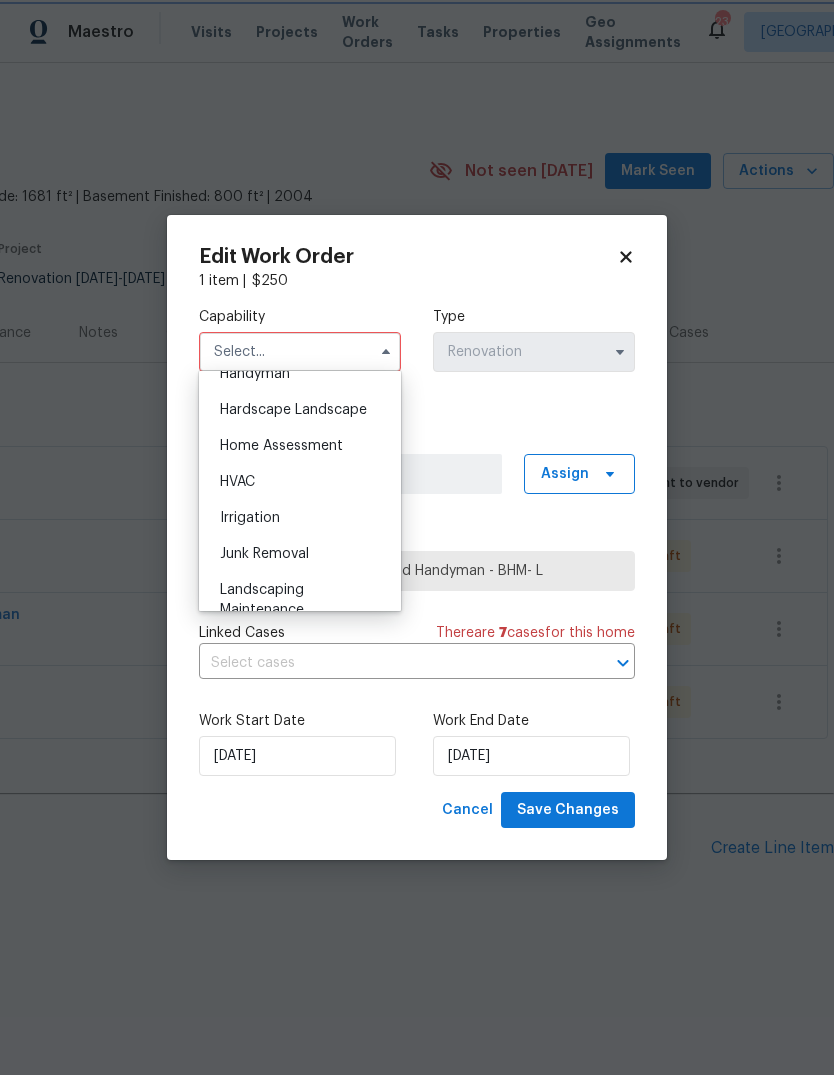 type on "Hardscape Landscape" 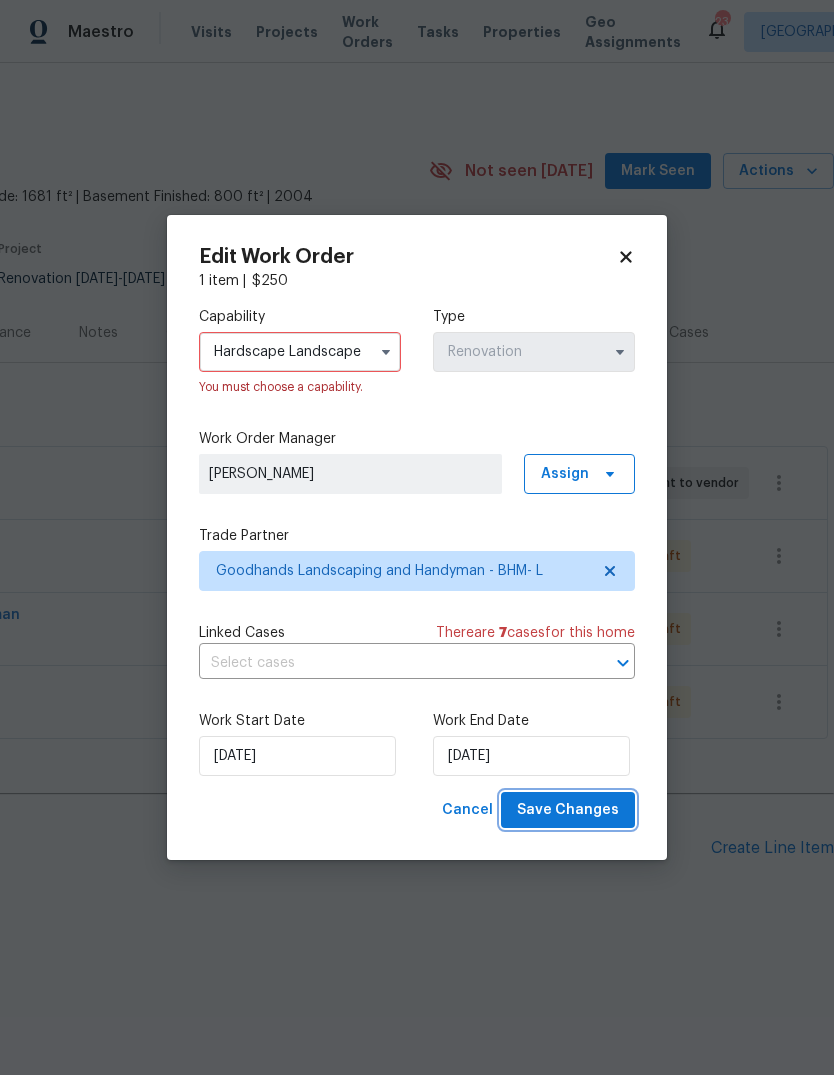 click on "Save Changes" at bounding box center (568, 810) 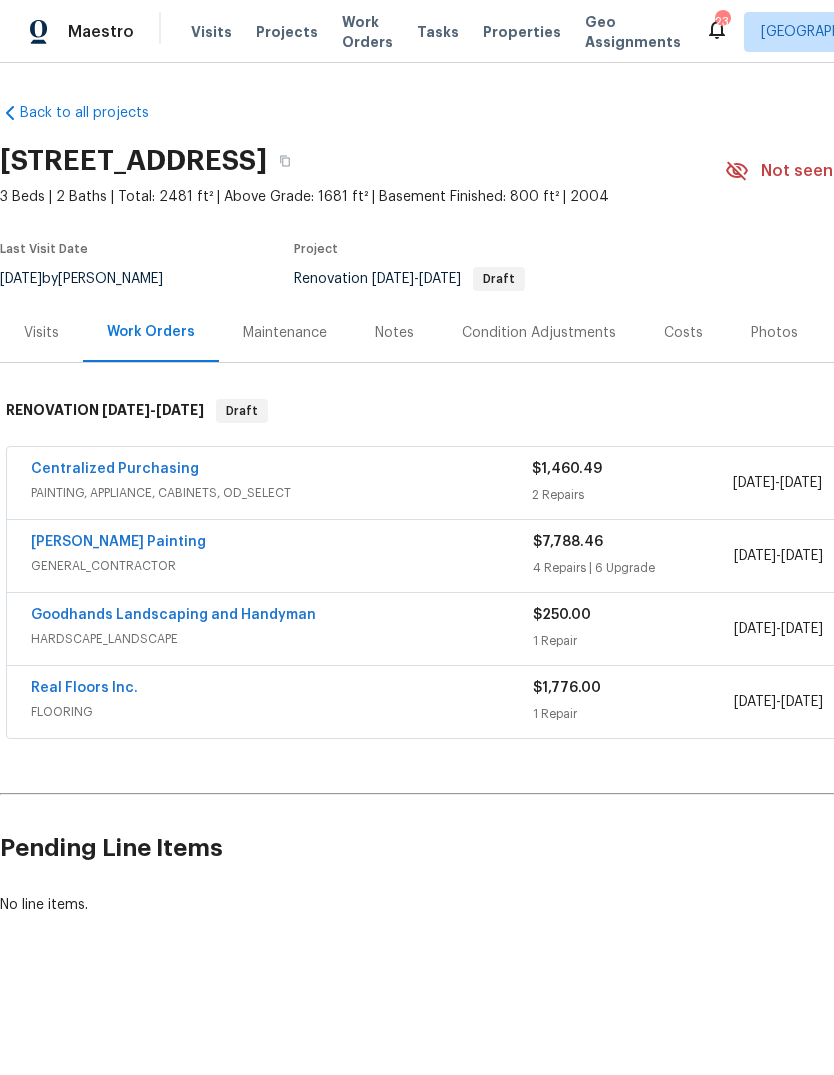 scroll, scrollTop: 0, scrollLeft: 0, axis: both 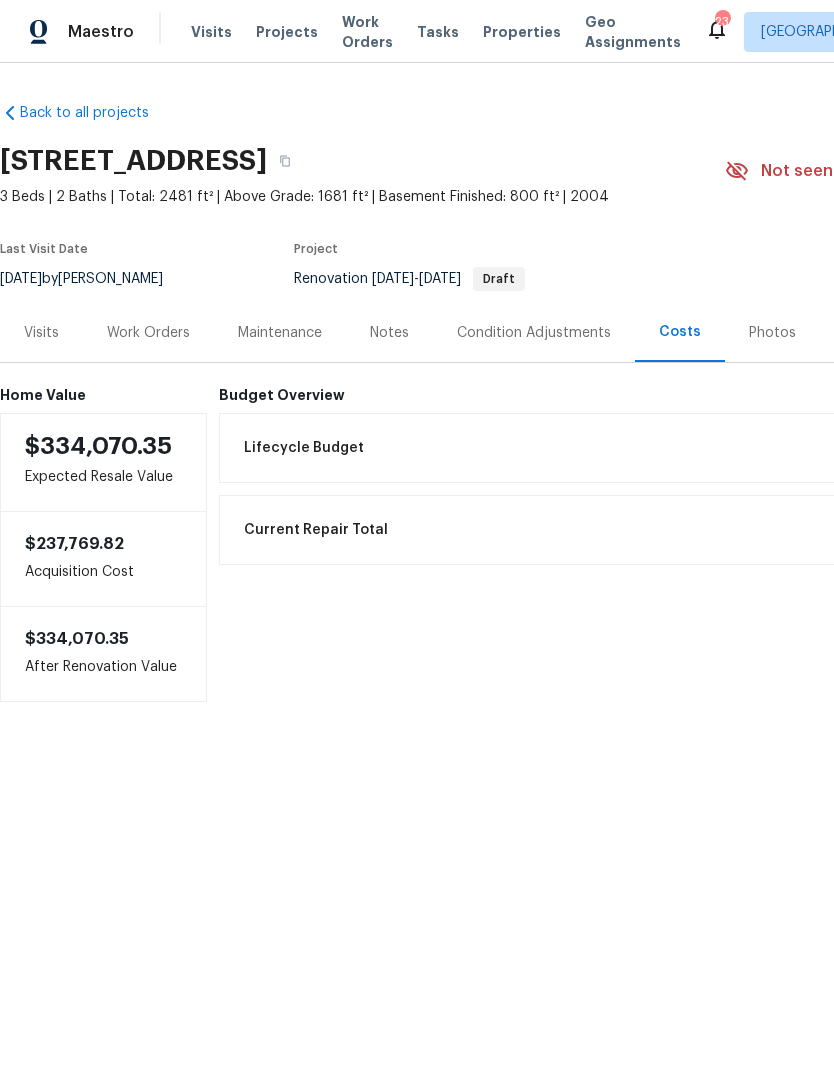 click on "Work Orders" at bounding box center (148, 332) 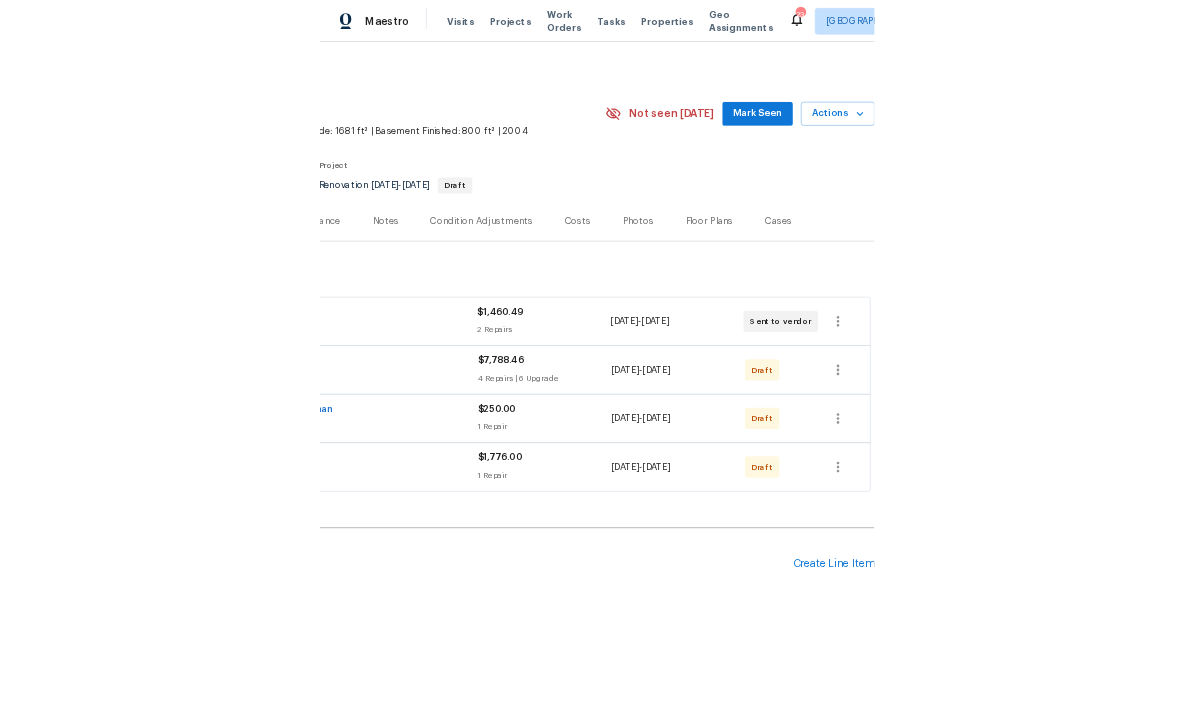 scroll, scrollTop: 0, scrollLeft: 296, axis: horizontal 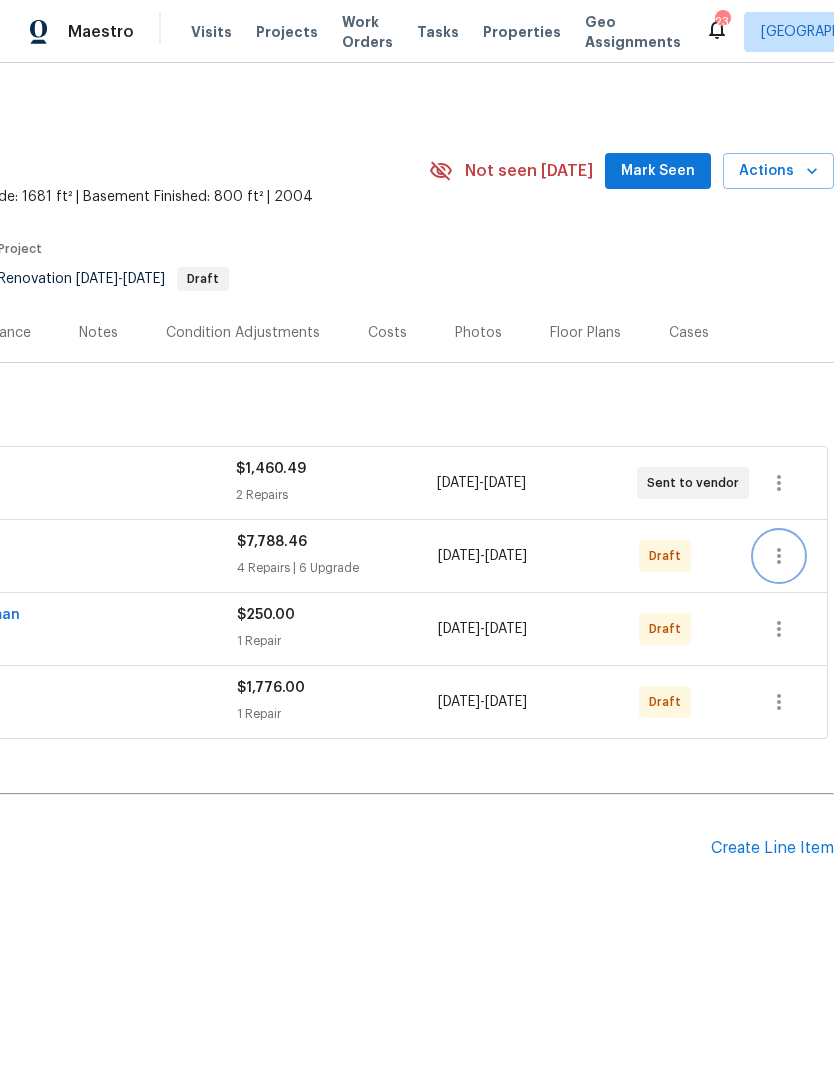 click 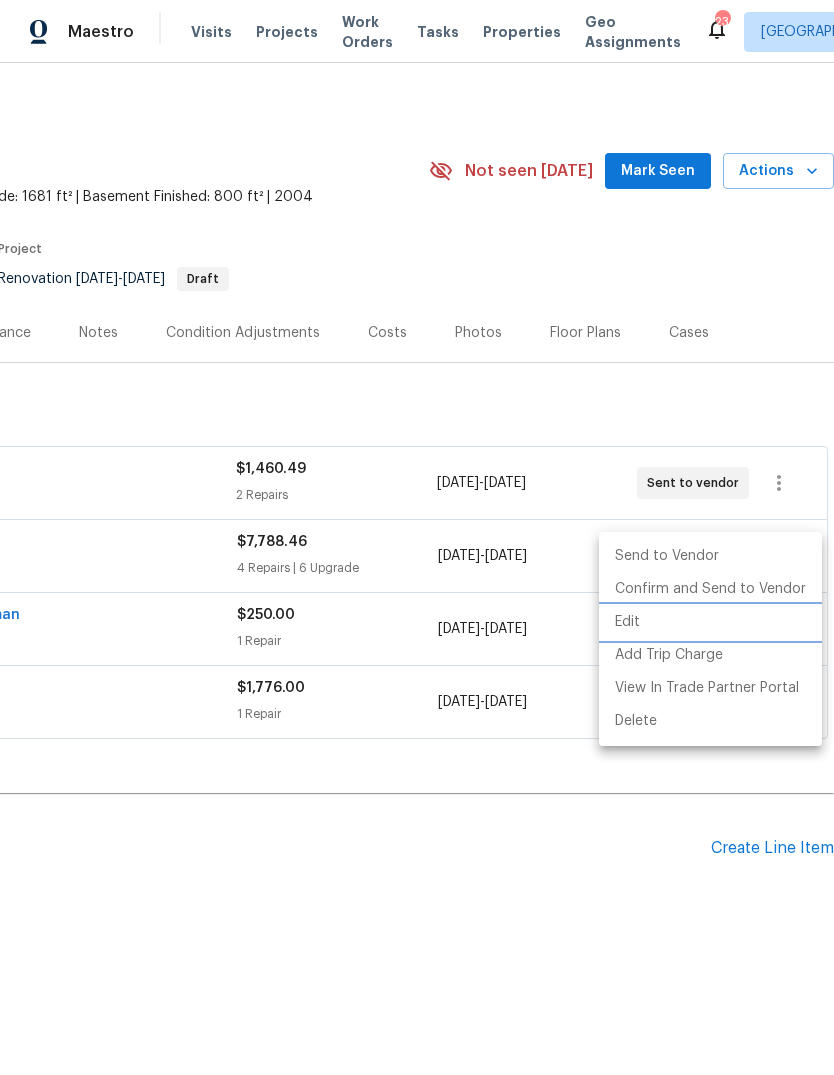 click on "Edit" at bounding box center (710, 622) 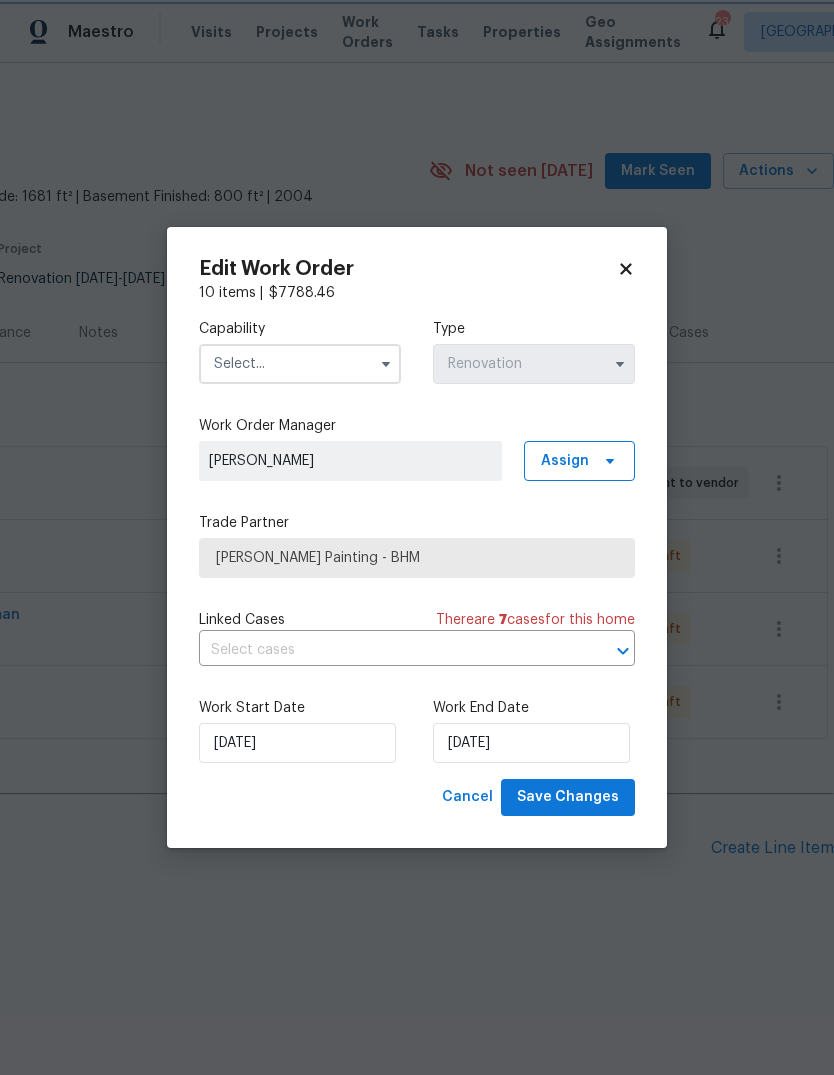 scroll, scrollTop: 0, scrollLeft: 0, axis: both 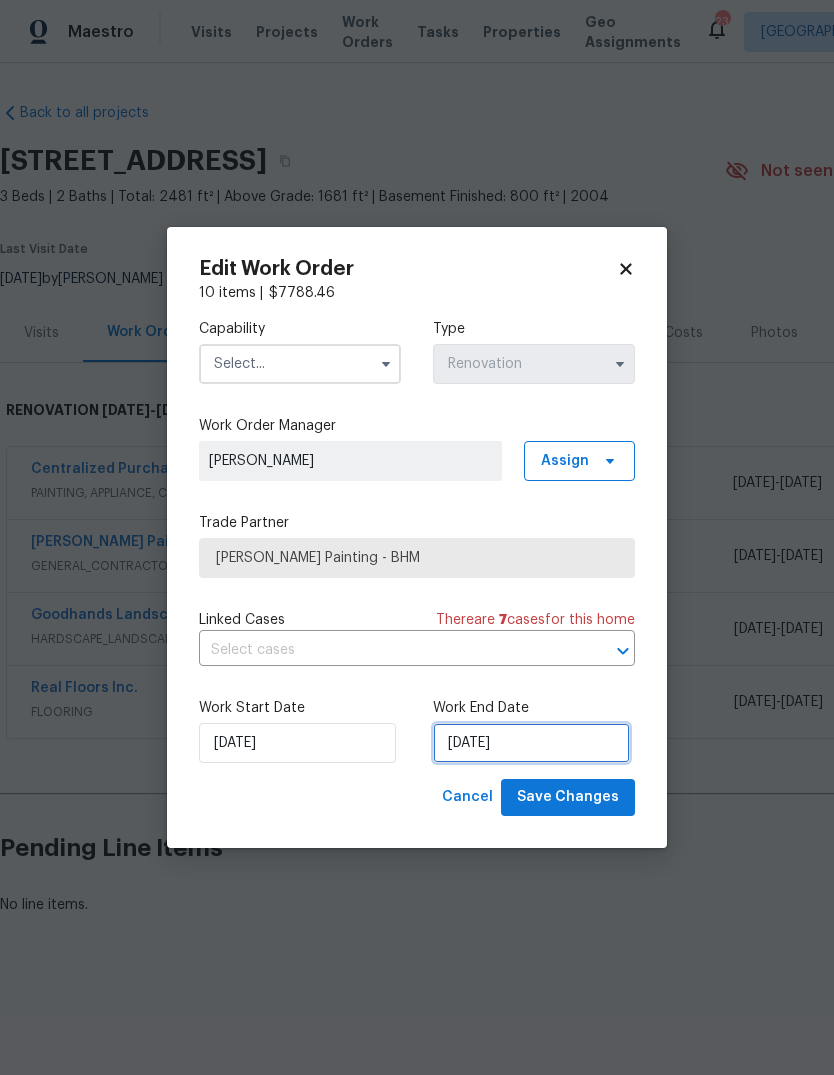 click on "[DATE]" at bounding box center [531, 743] 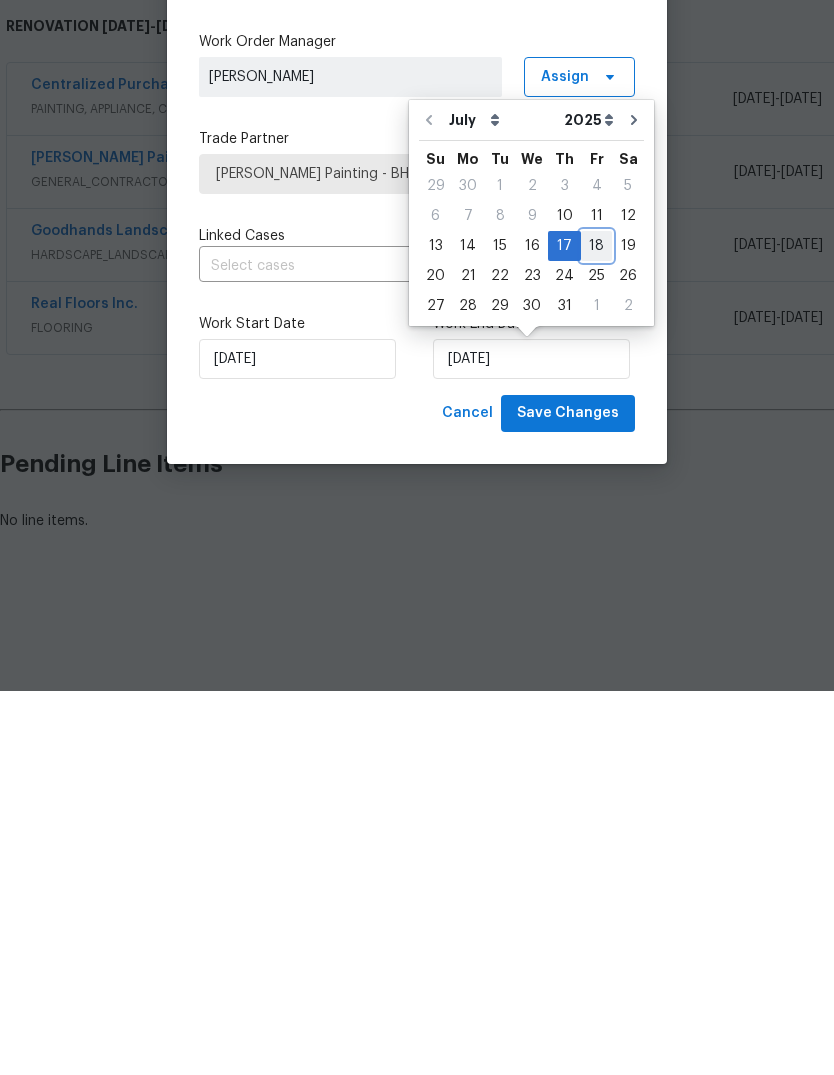click on "18" at bounding box center [596, 630] 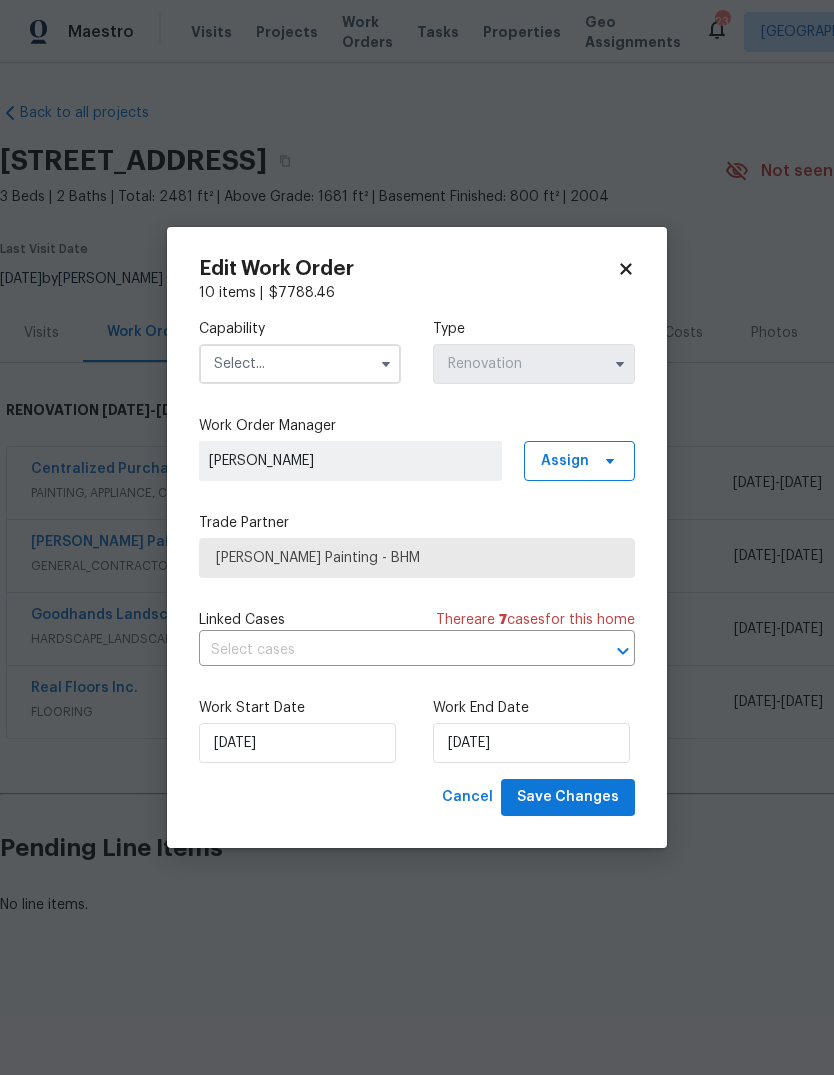 click at bounding box center (300, 364) 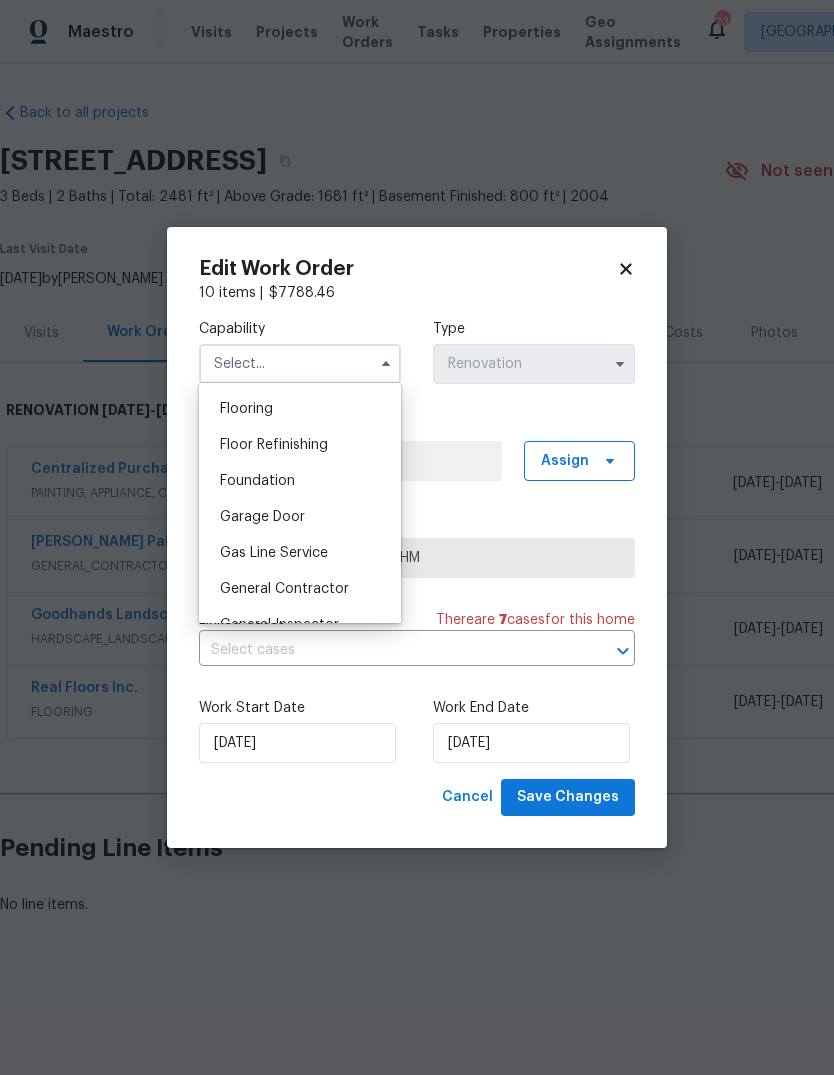 scroll, scrollTop: 783, scrollLeft: 0, axis: vertical 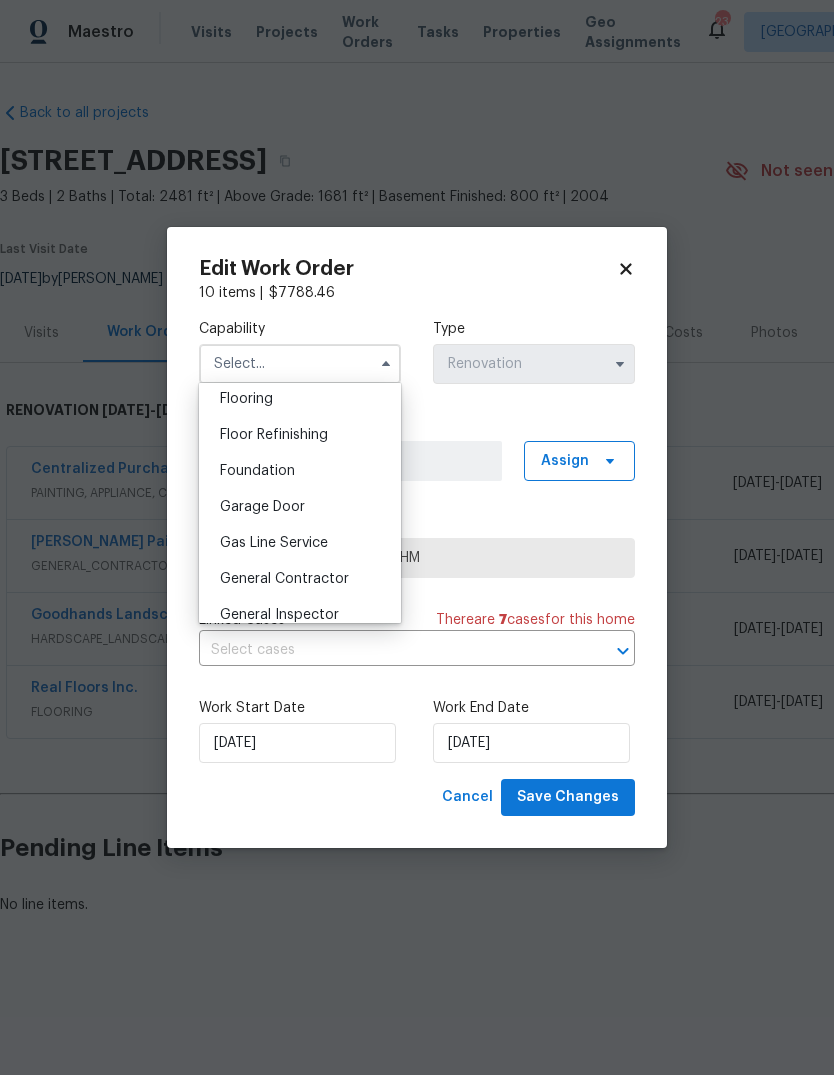 click on "General Contractor" at bounding box center [300, 579] 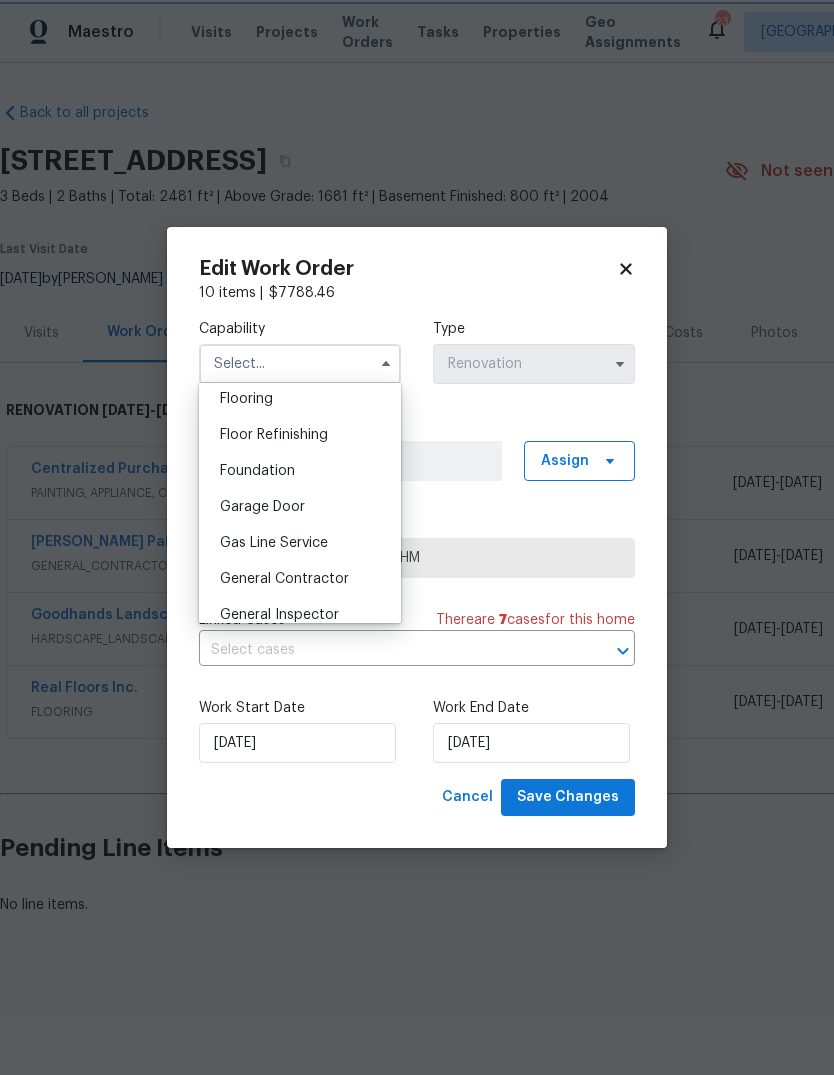 type on "General Contractor" 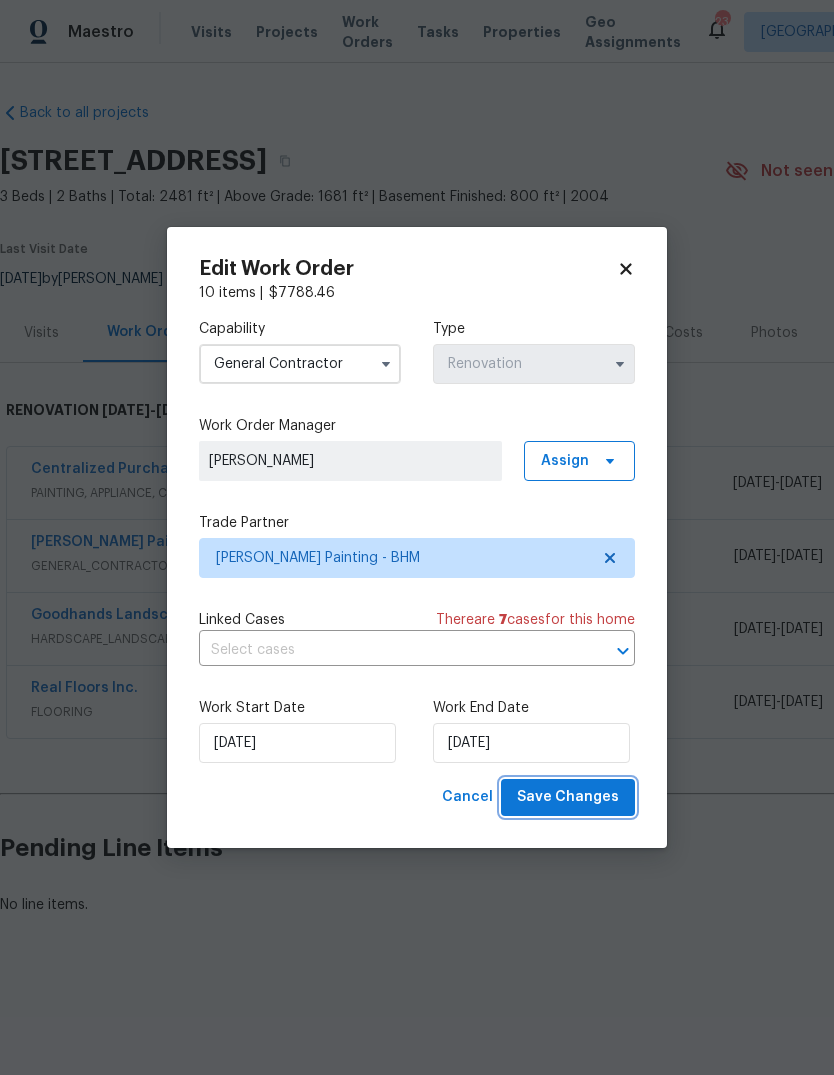 click on "Save Changes" at bounding box center [568, 797] 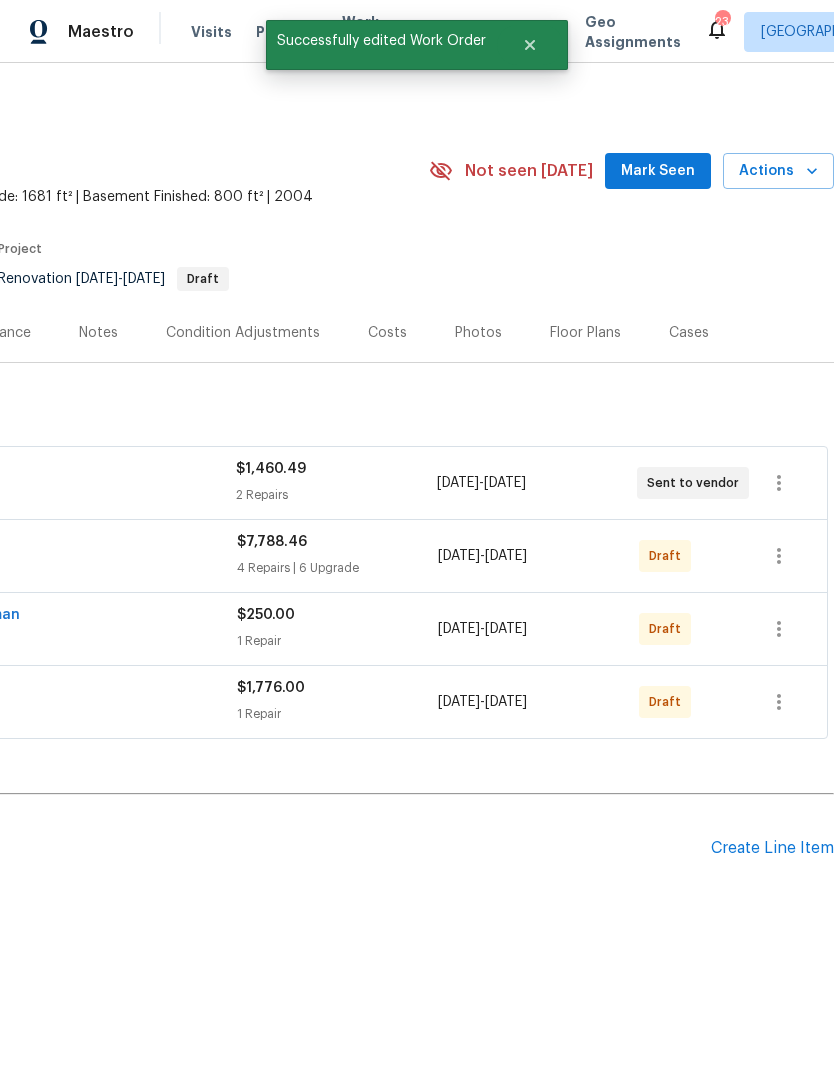 scroll, scrollTop: 0, scrollLeft: 296, axis: horizontal 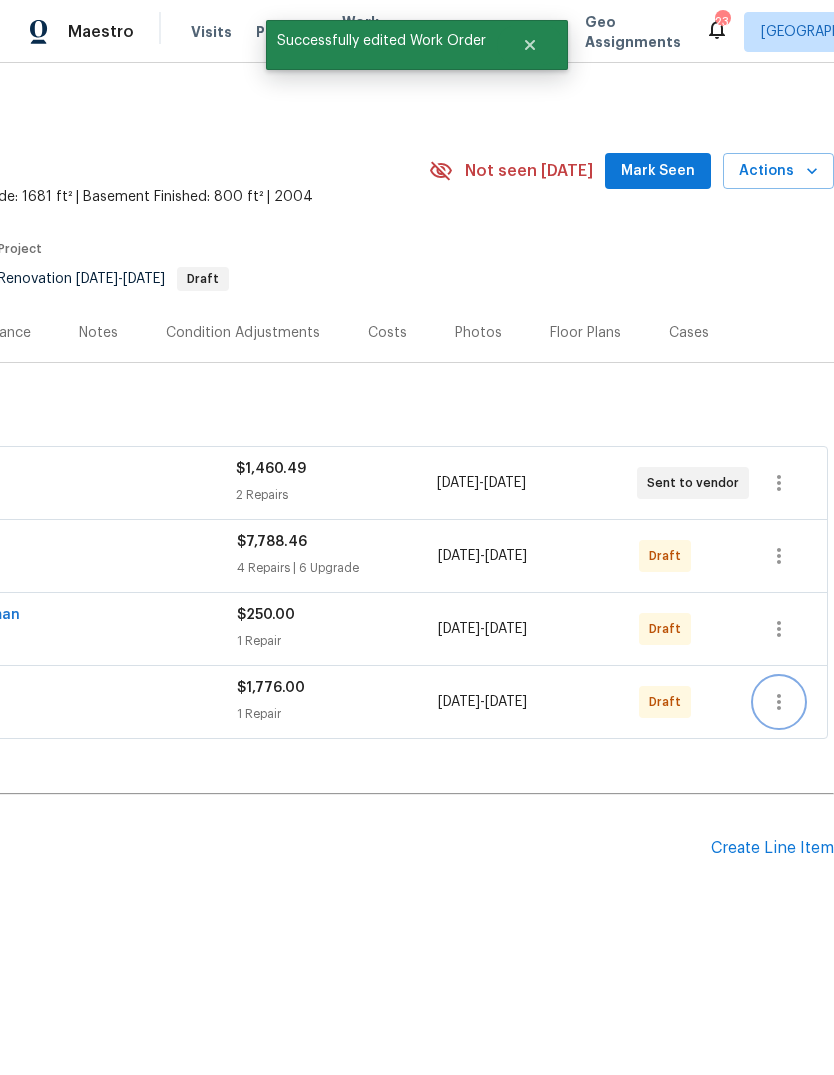 click at bounding box center [779, 702] 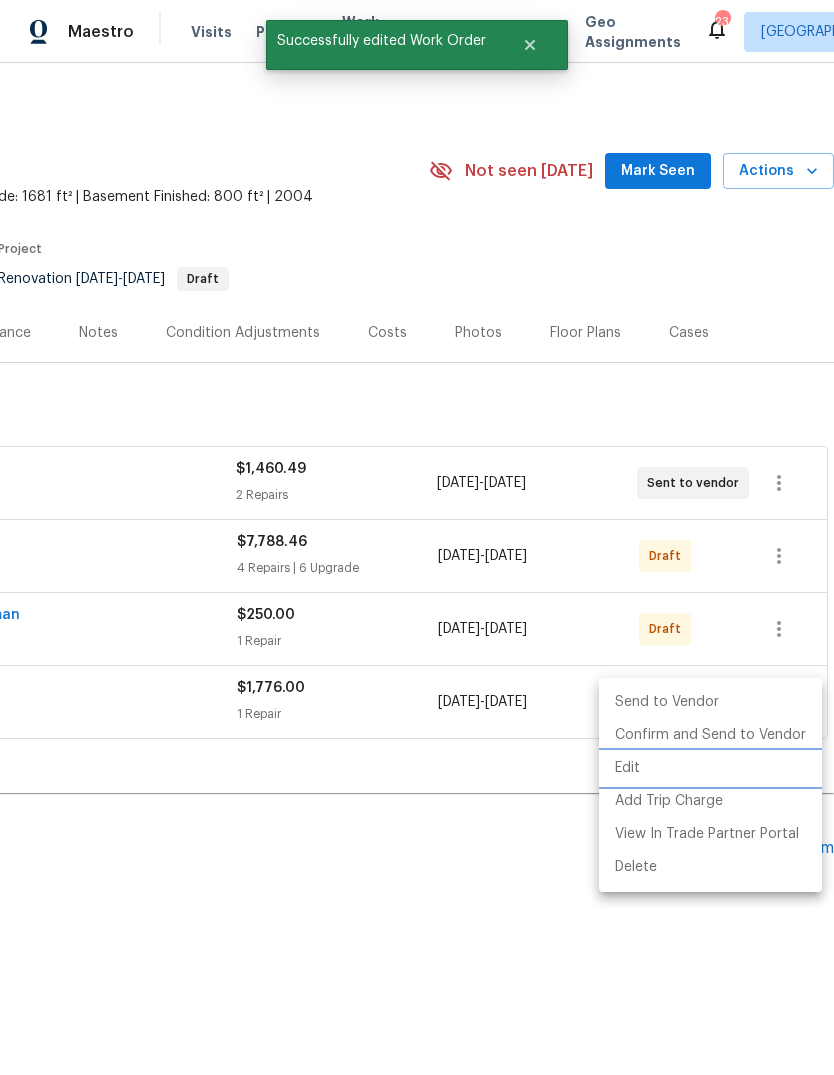 click on "Edit" at bounding box center [710, 768] 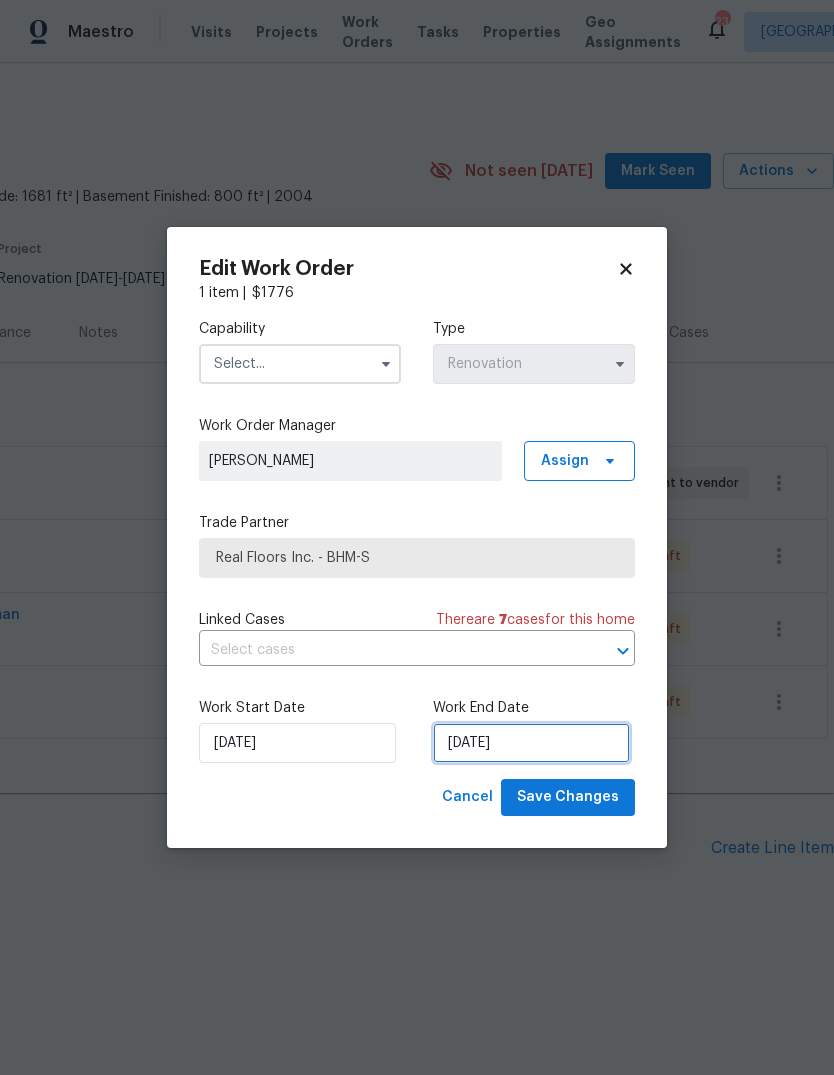 click on "7/16/2025" at bounding box center [531, 743] 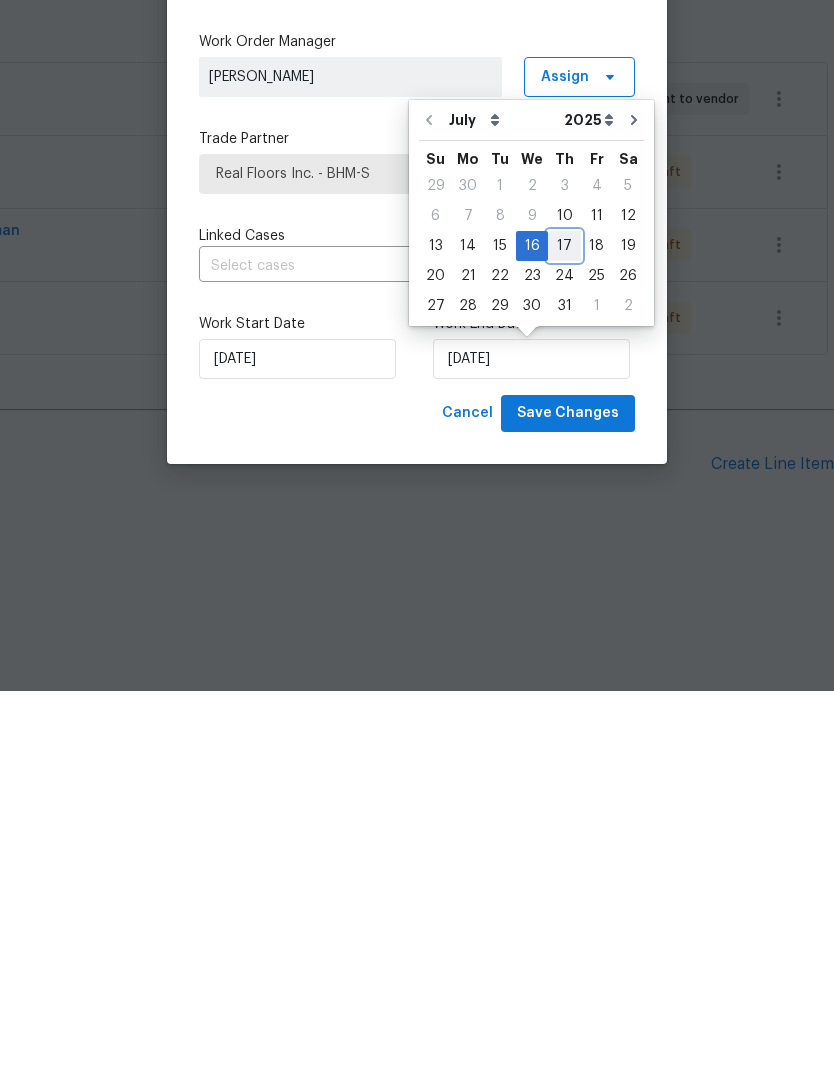 click on "17" at bounding box center (564, 630) 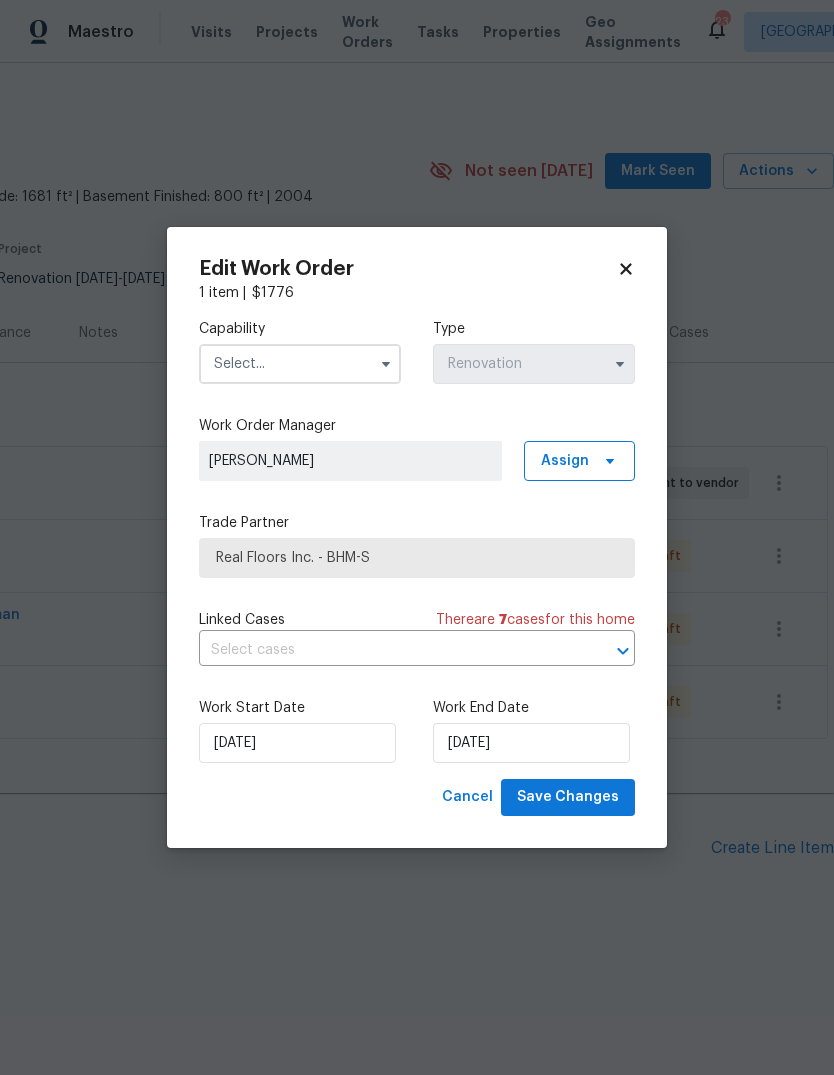 click at bounding box center (300, 364) 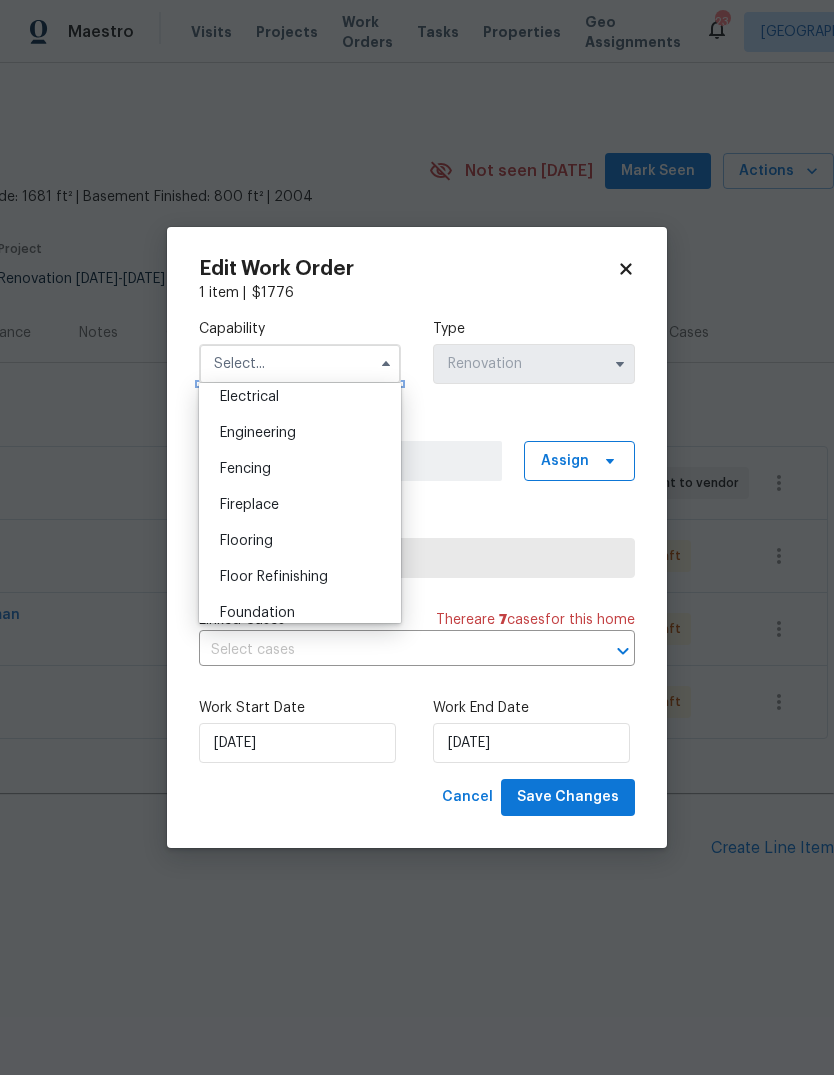 scroll, scrollTop: 643, scrollLeft: 0, axis: vertical 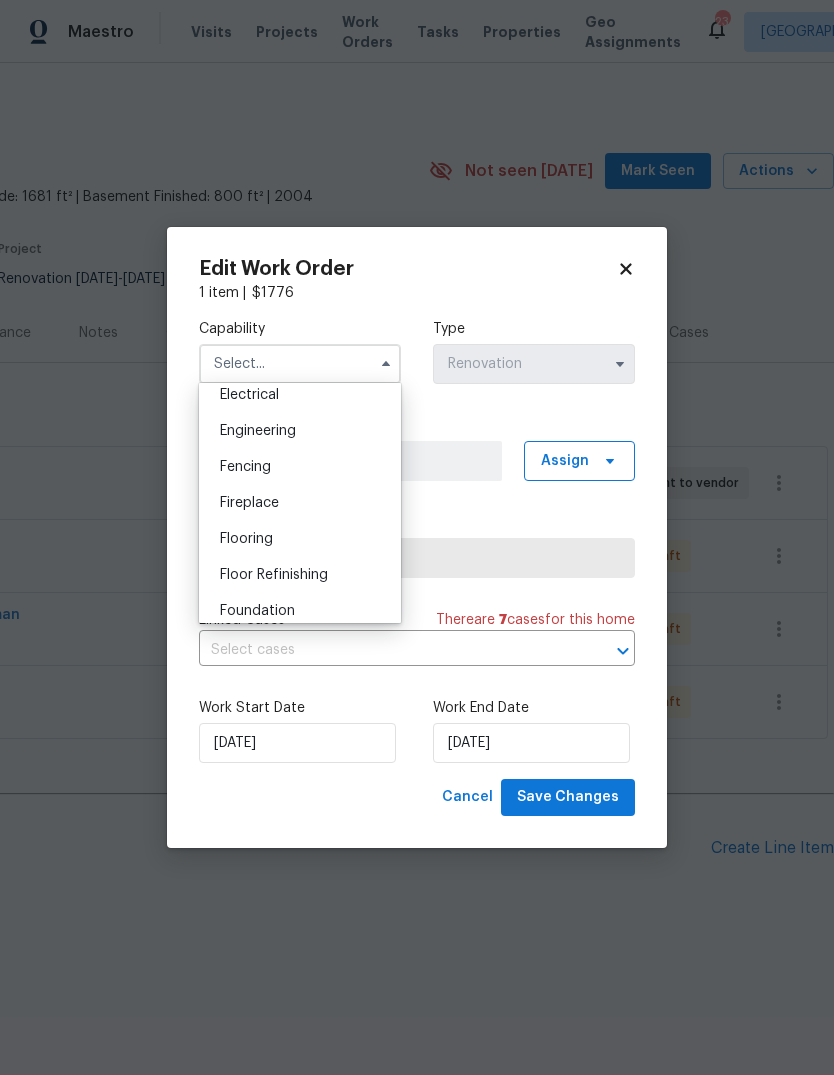 click on "Flooring" at bounding box center [300, 539] 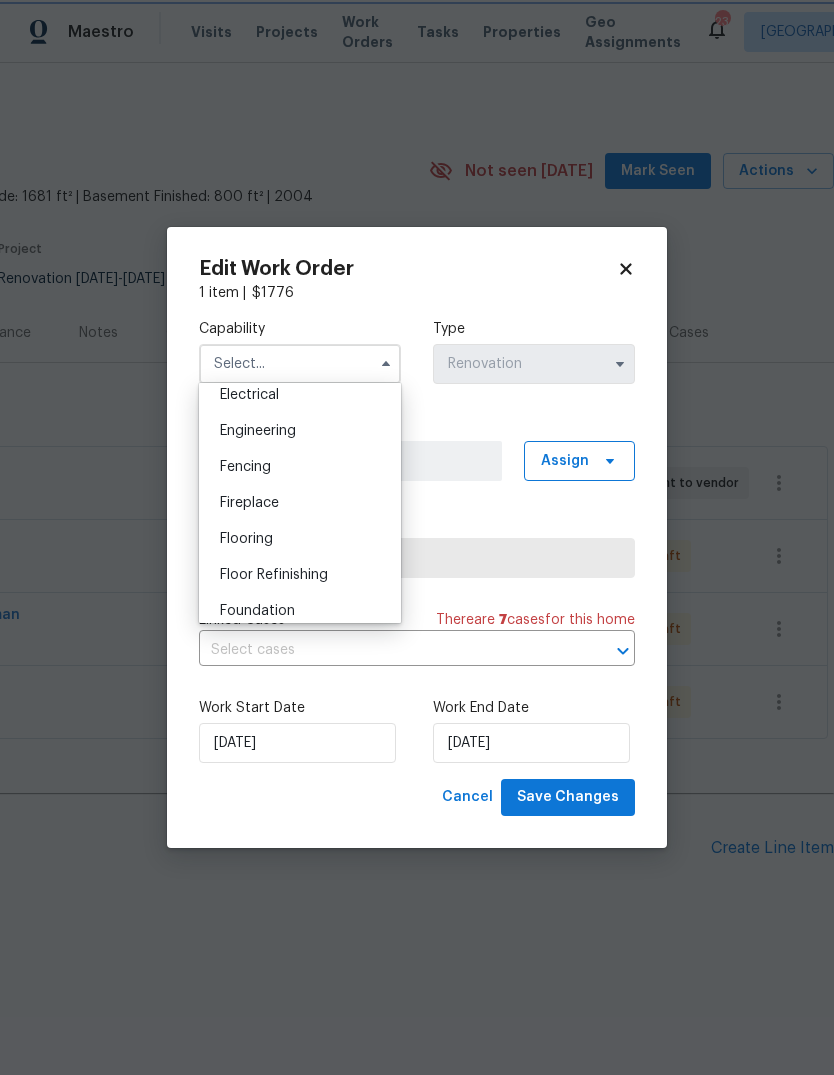 type on "Flooring" 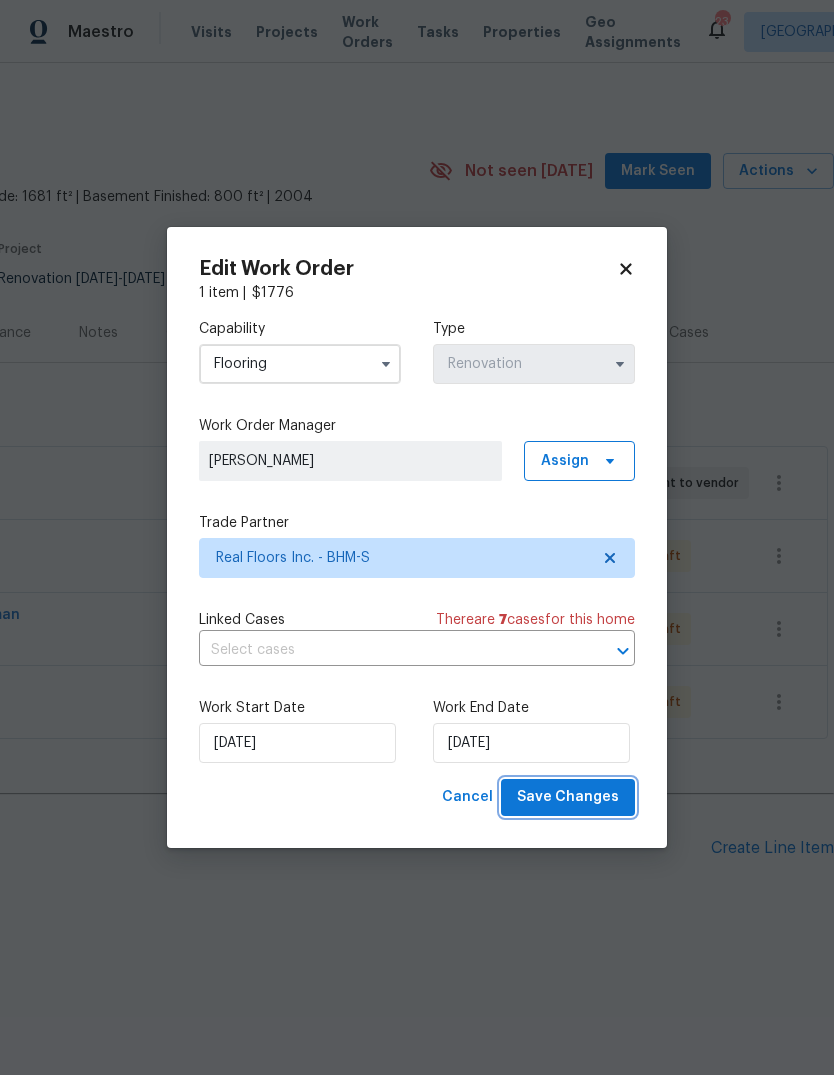click on "Save Changes" at bounding box center (568, 797) 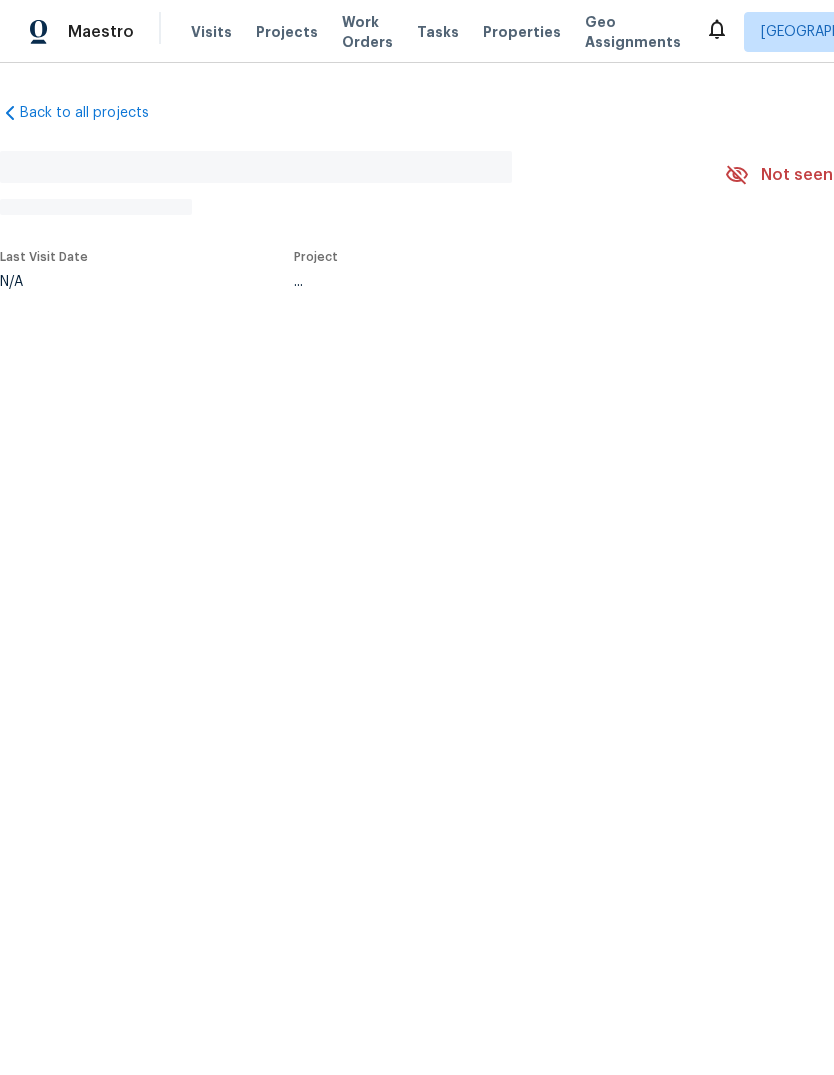 scroll, scrollTop: 0, scrollLeft: 0, axis: both 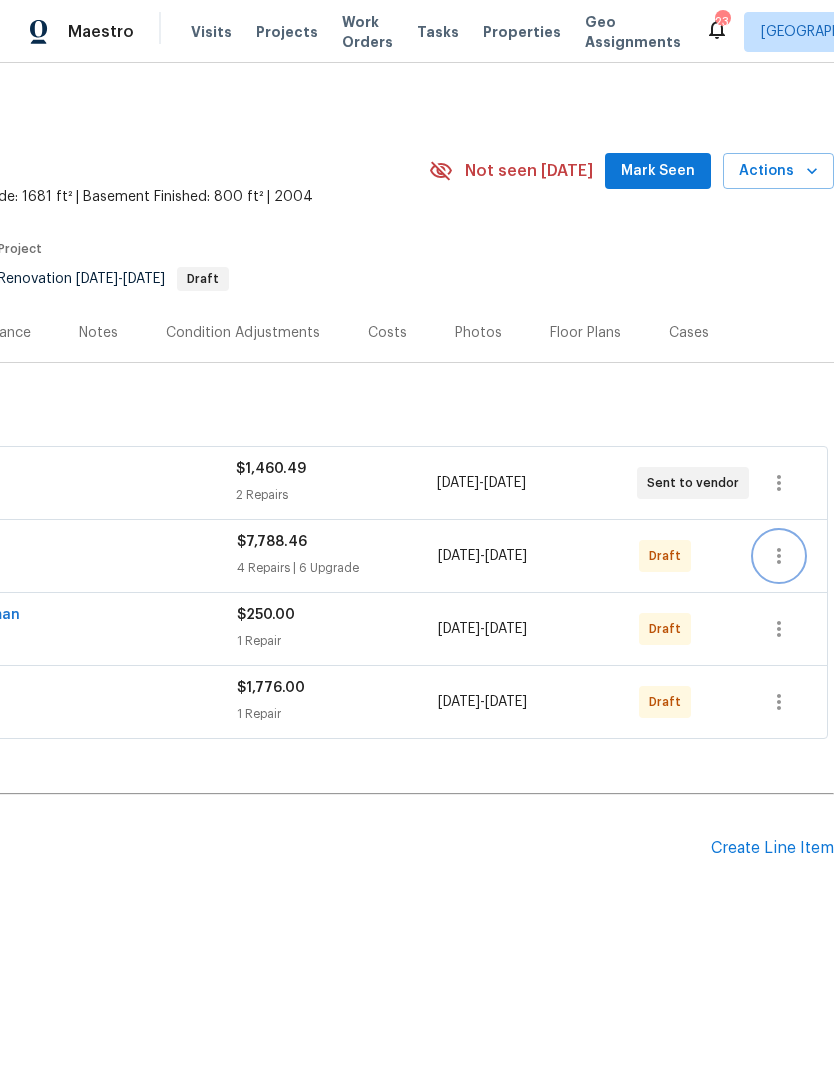 click 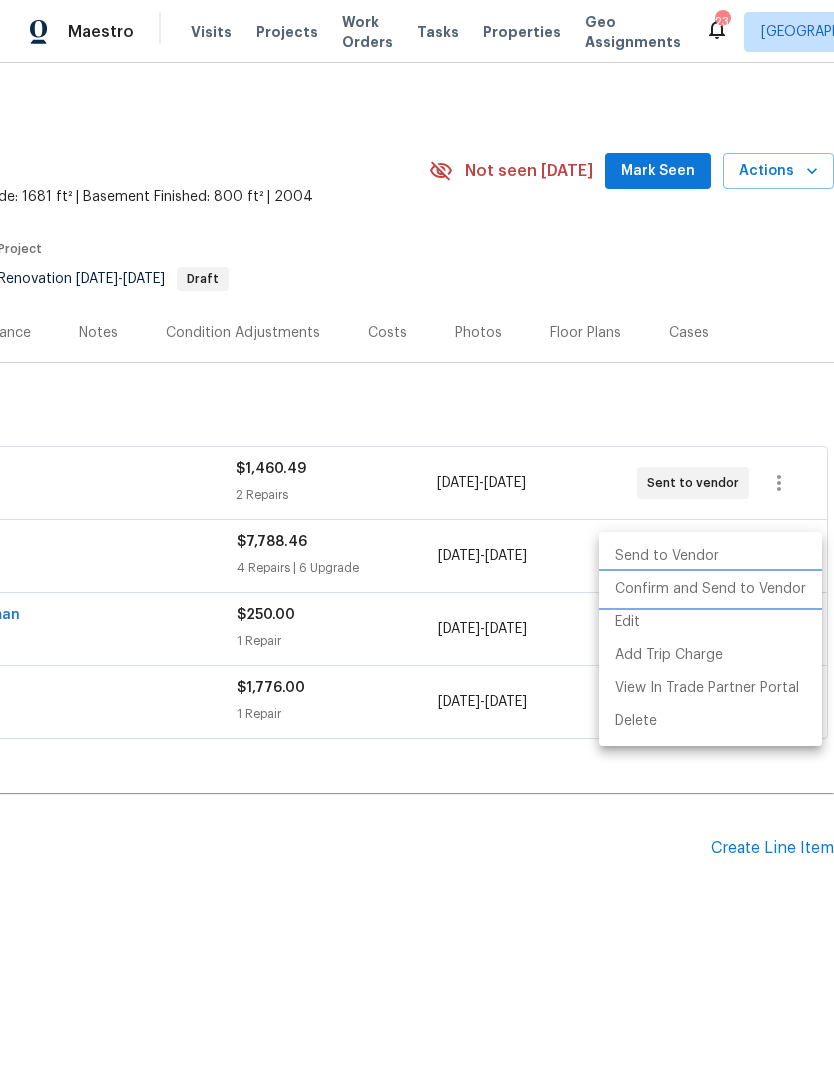 click on "Confirm and Send to Vendor" at bounding box center (710, 589) 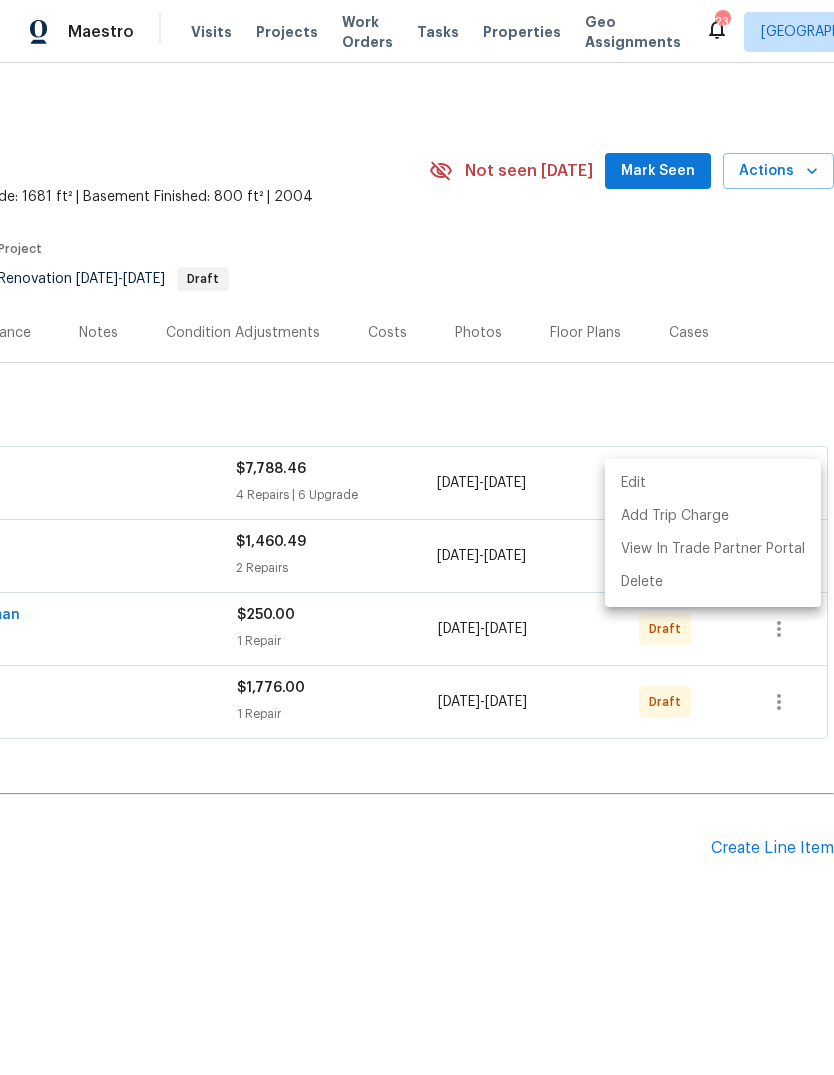 click at bounding box center (417, 537) 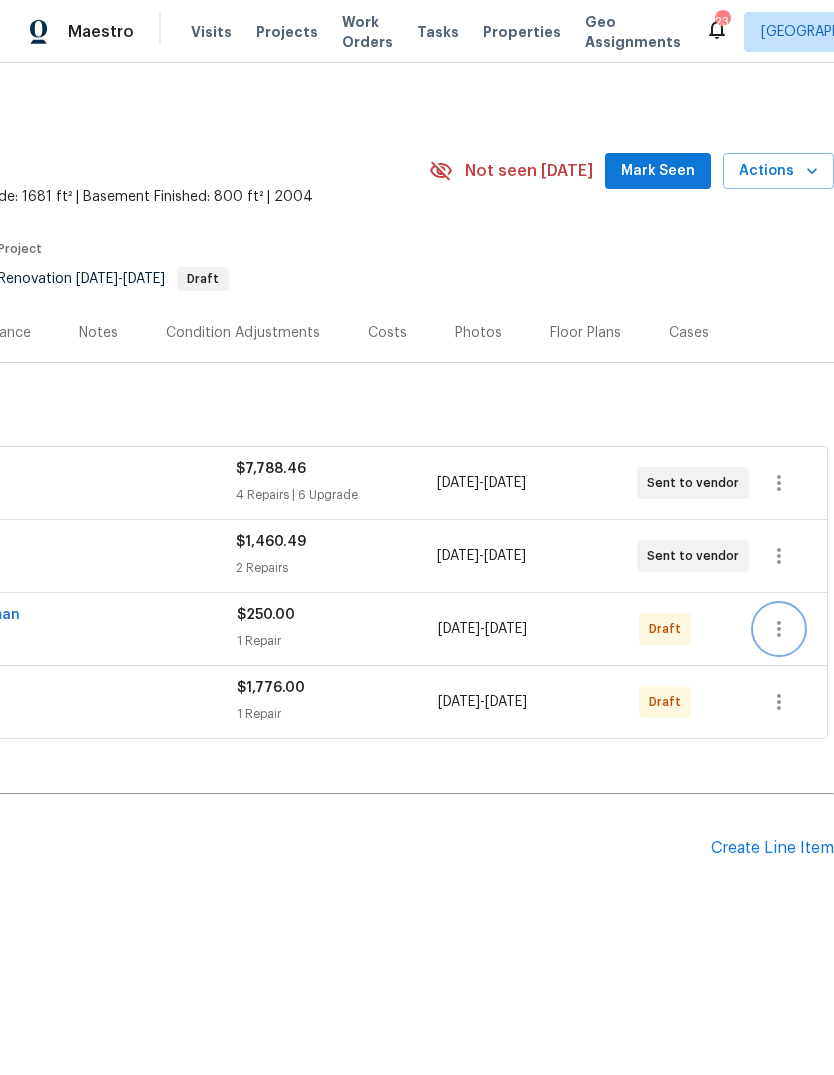 click 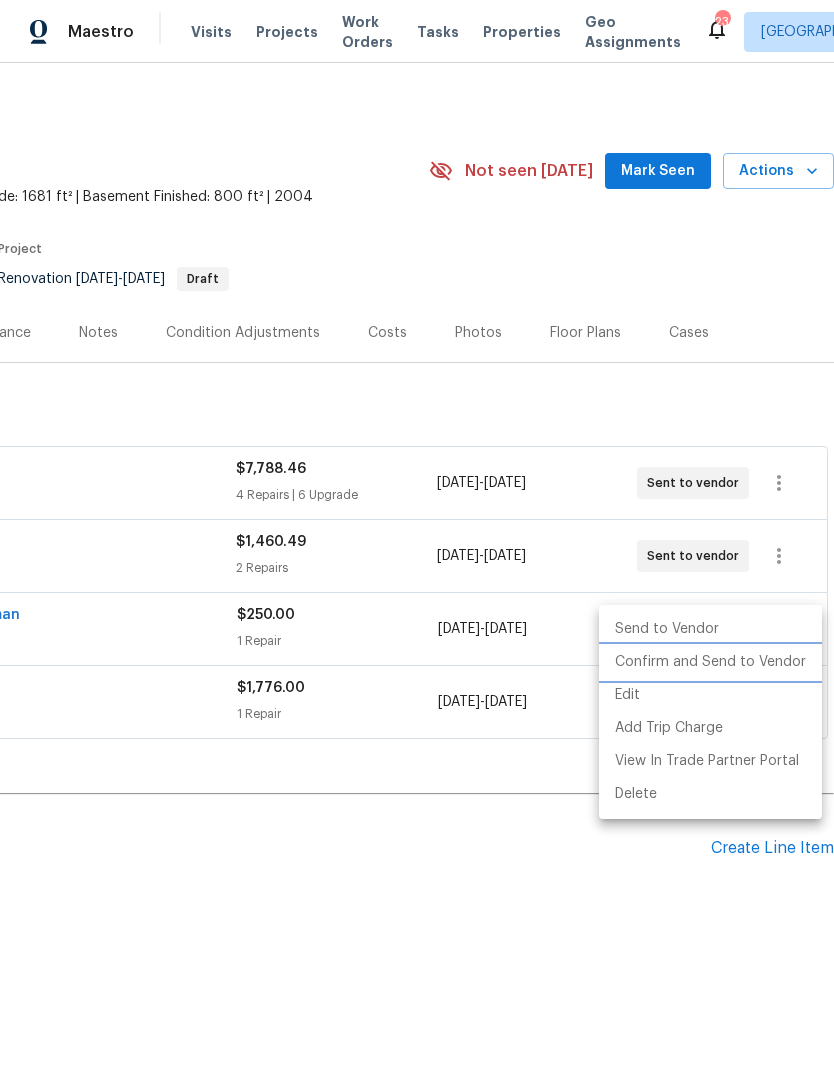 click on "Confirm and Send to Vendor" at bounding box center (710, 662) 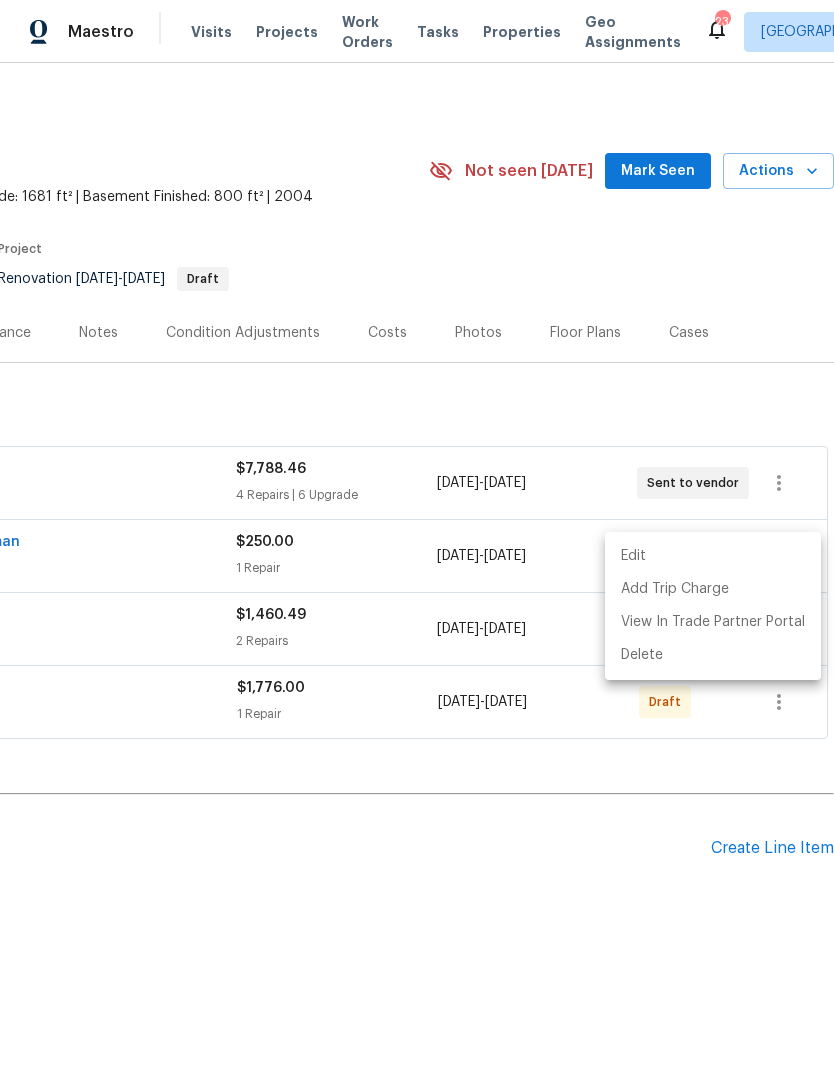 click at bounding box center (417, 537) 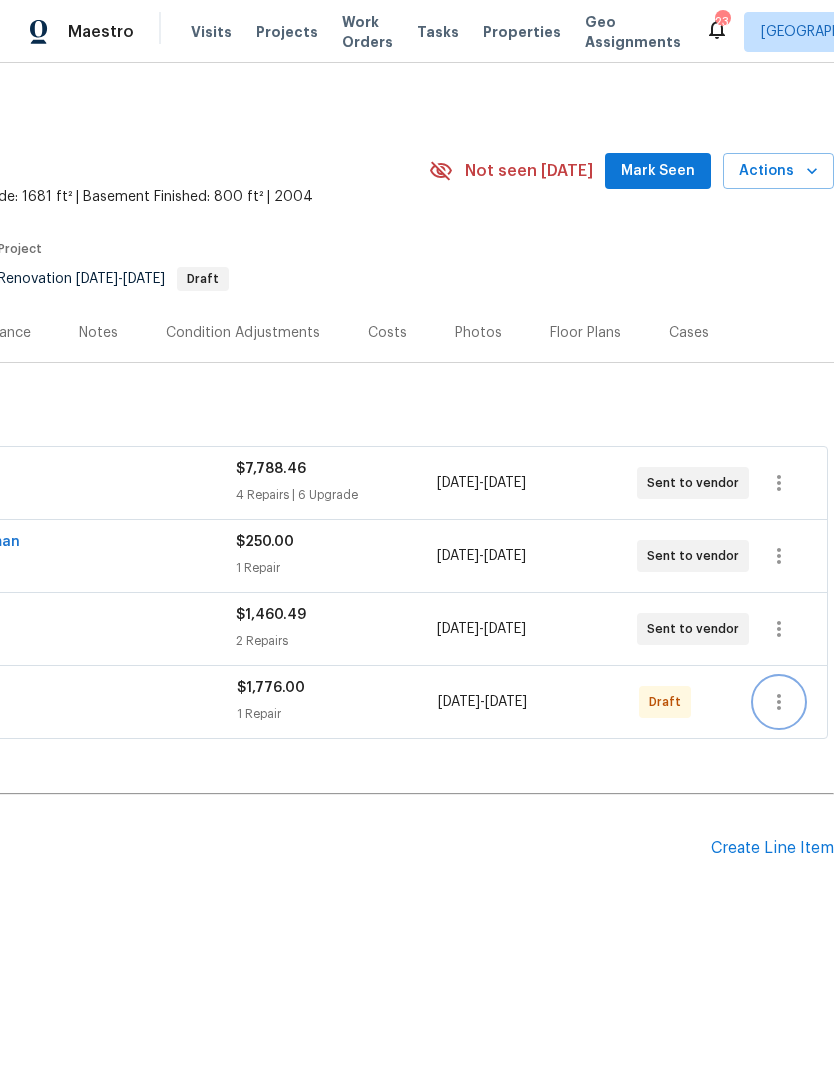 click 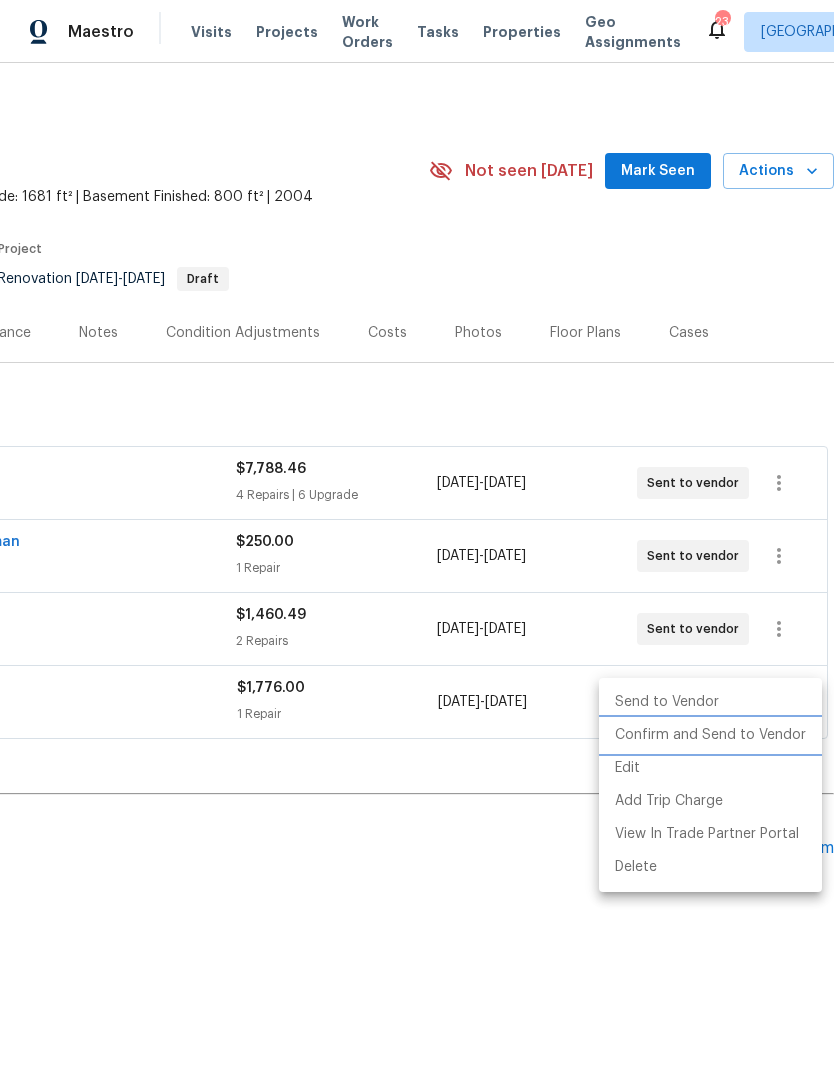click on "Confirm and Send to Vendor" at bounding box center [710, 735] 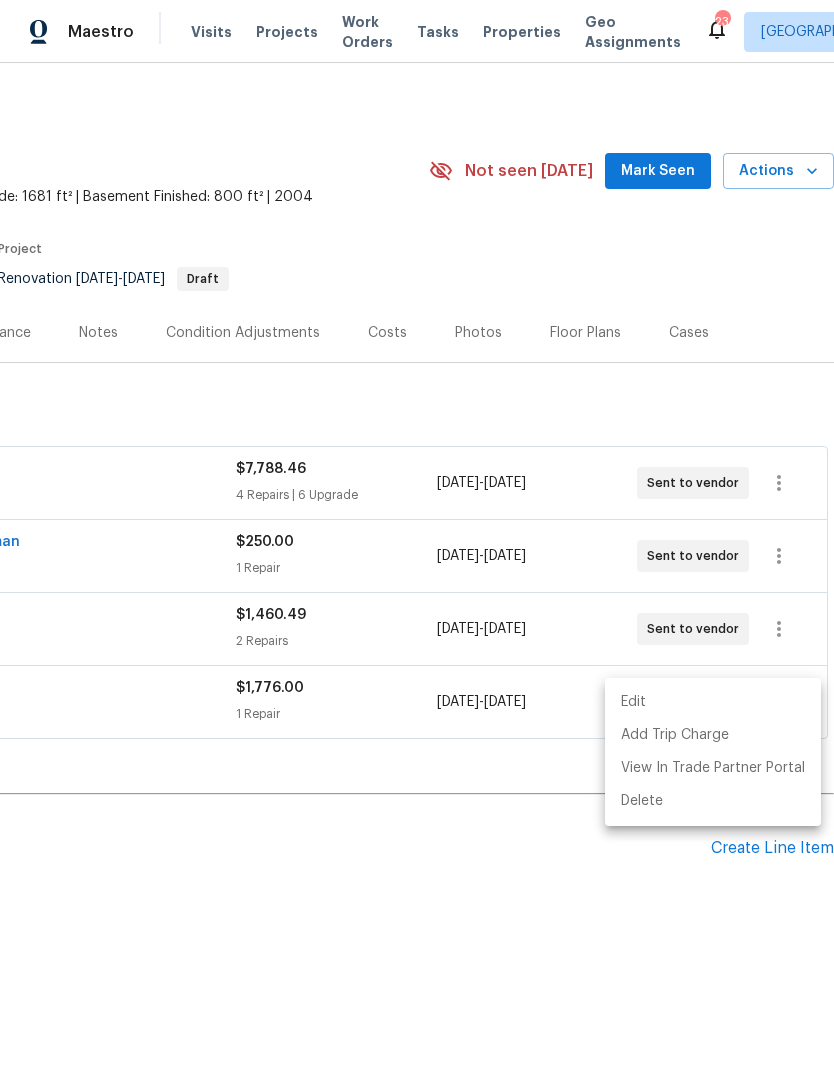 click at bounding box center (417, 537) 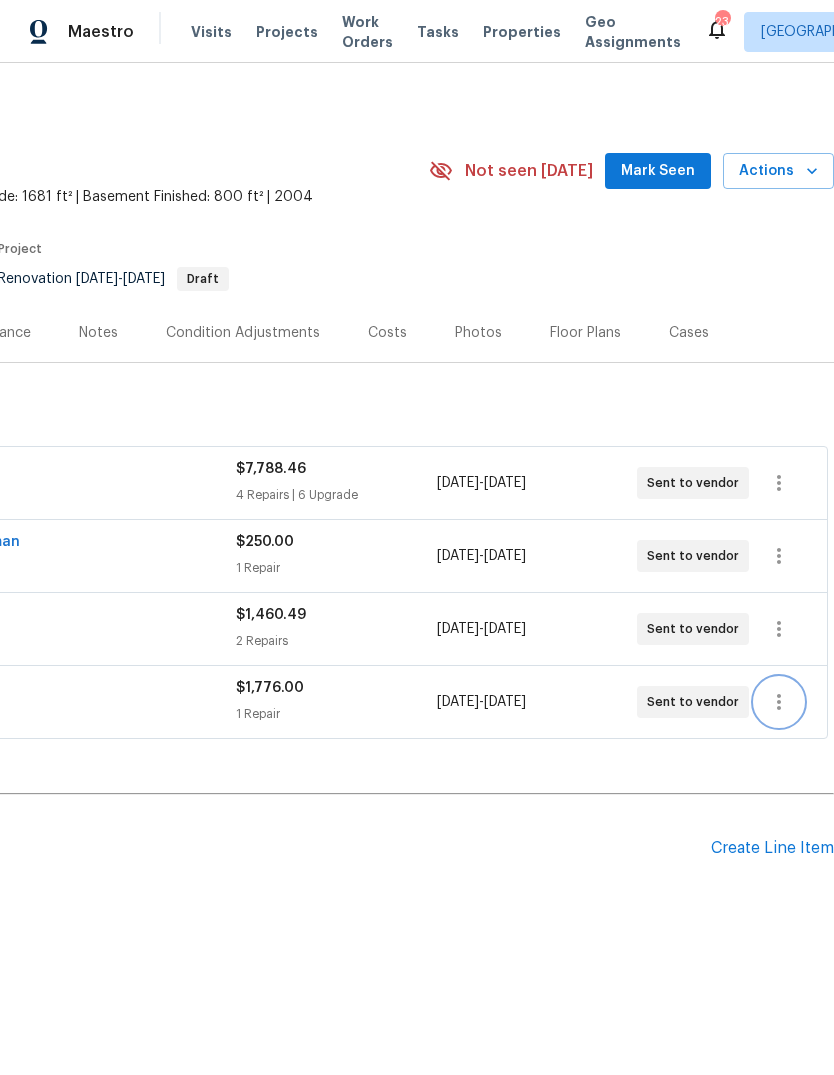 scroll, scrollTop: 0, scrollLeft: 296, axis: horizontal 